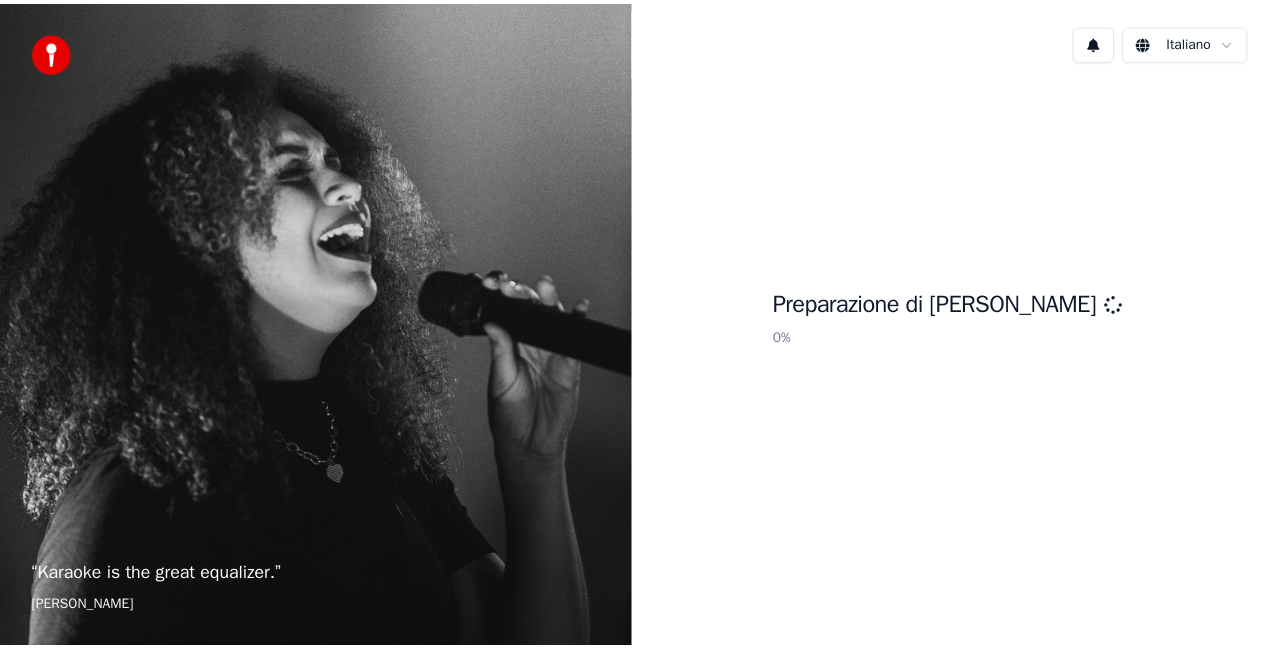 scroll, scrollTop: 0, scrollLeft: 0, axis: both 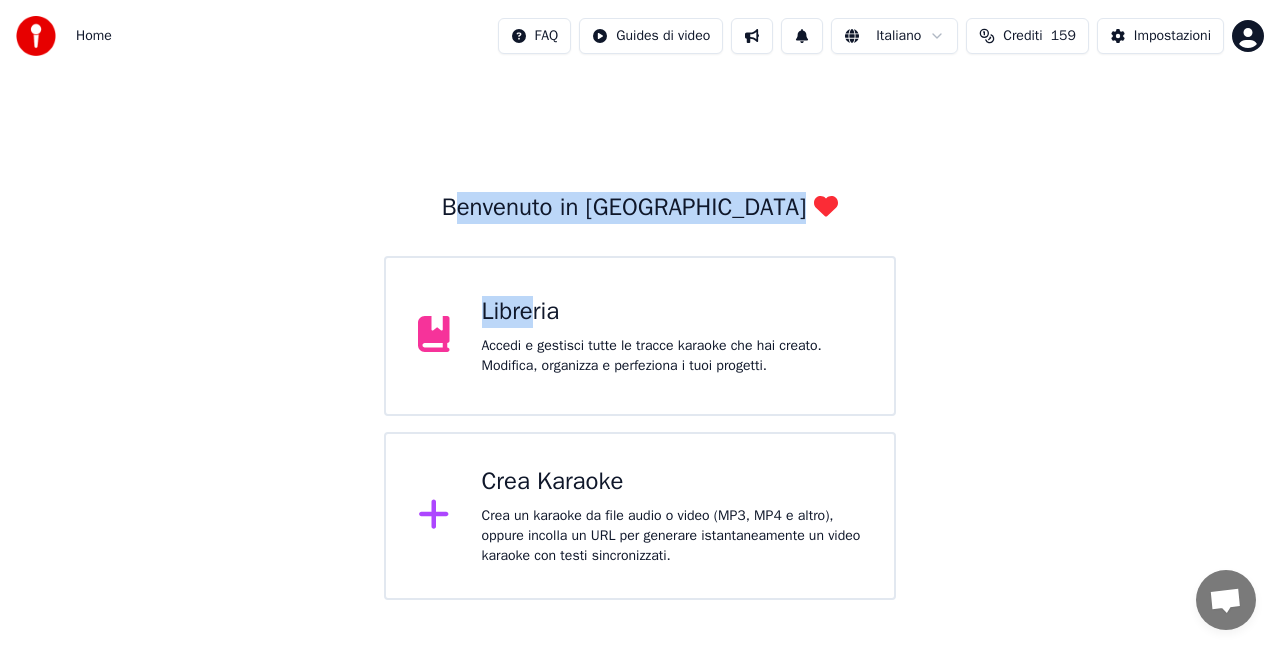 click on "Benvenuto in Youka Libreria Accedi e gestisci tutte le tracce karaoke che hai creato. Modifica, organizza e perfeziona i tuoi progetti. Crea Karaoke Crea un karaoke da file audio o video (MP3, MP4 e altro), oppure incolla un URL per generare istantaneamente un video karaoke con testi sincronizzati." at bounding box center [640, 396] 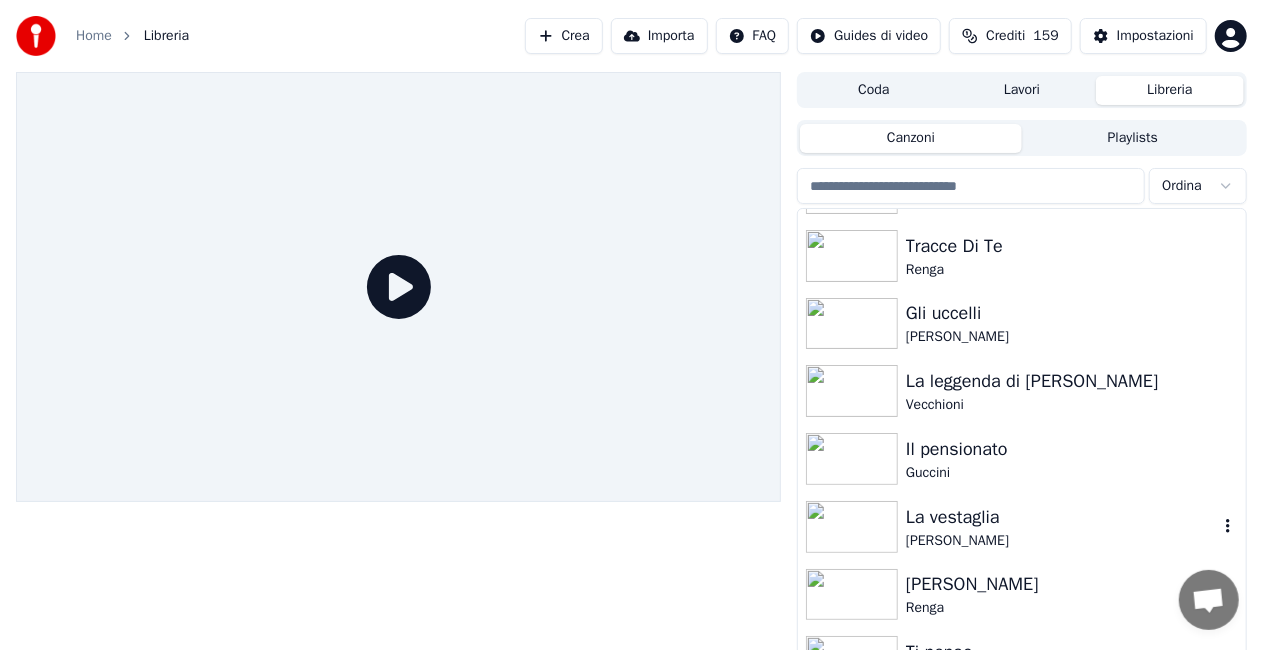 scroll, scrollTop: 26508, scrollLeft: 0, axis: vertical 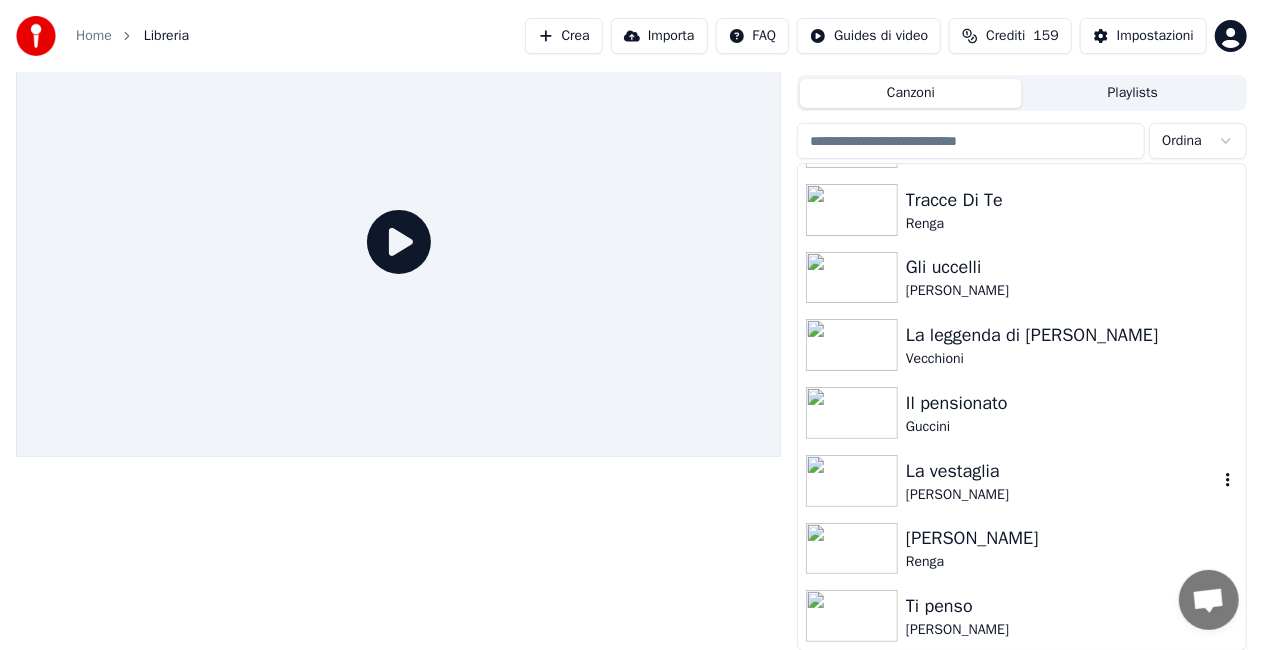click on "La vestaglia" at bounding box center (1062, 471) 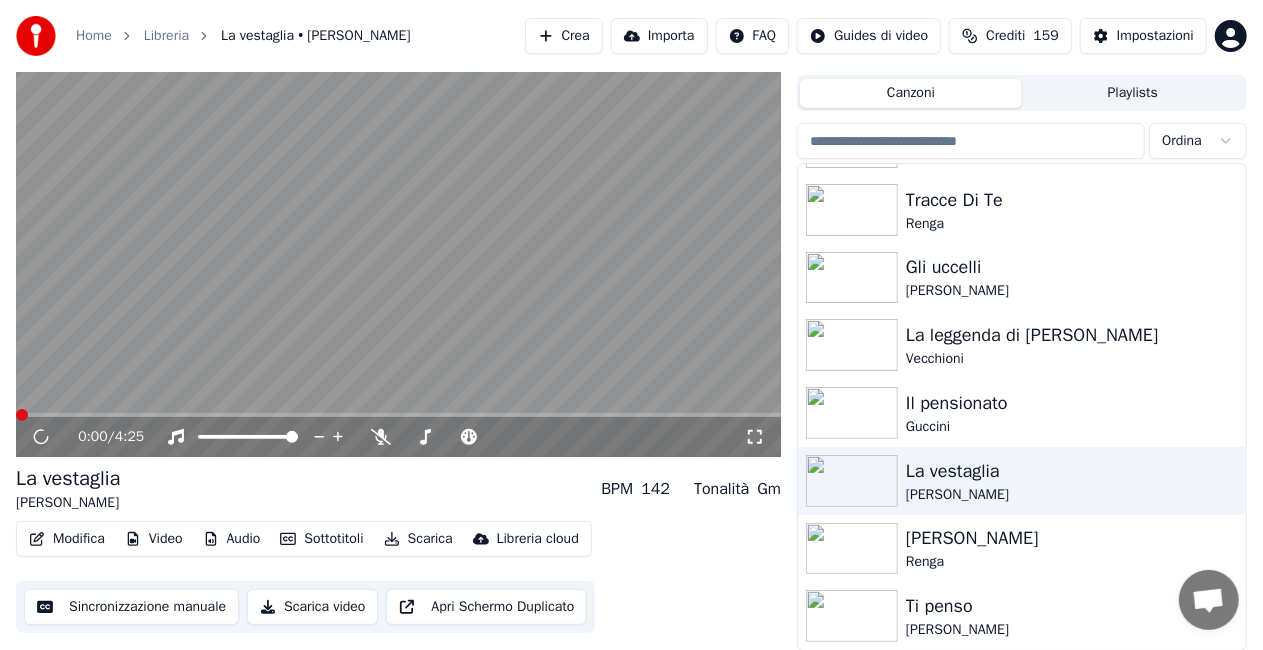 click 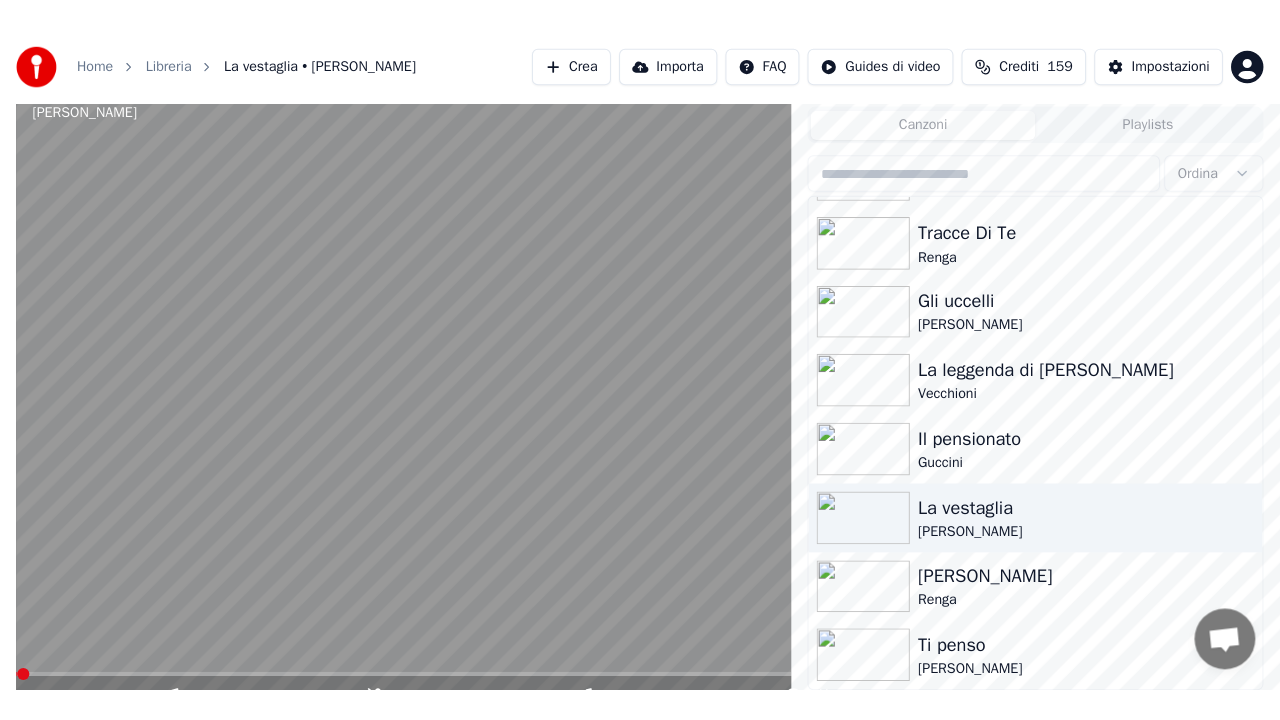 scroll, scrollTop: 28, scrollLeft: 0, axis: vertical 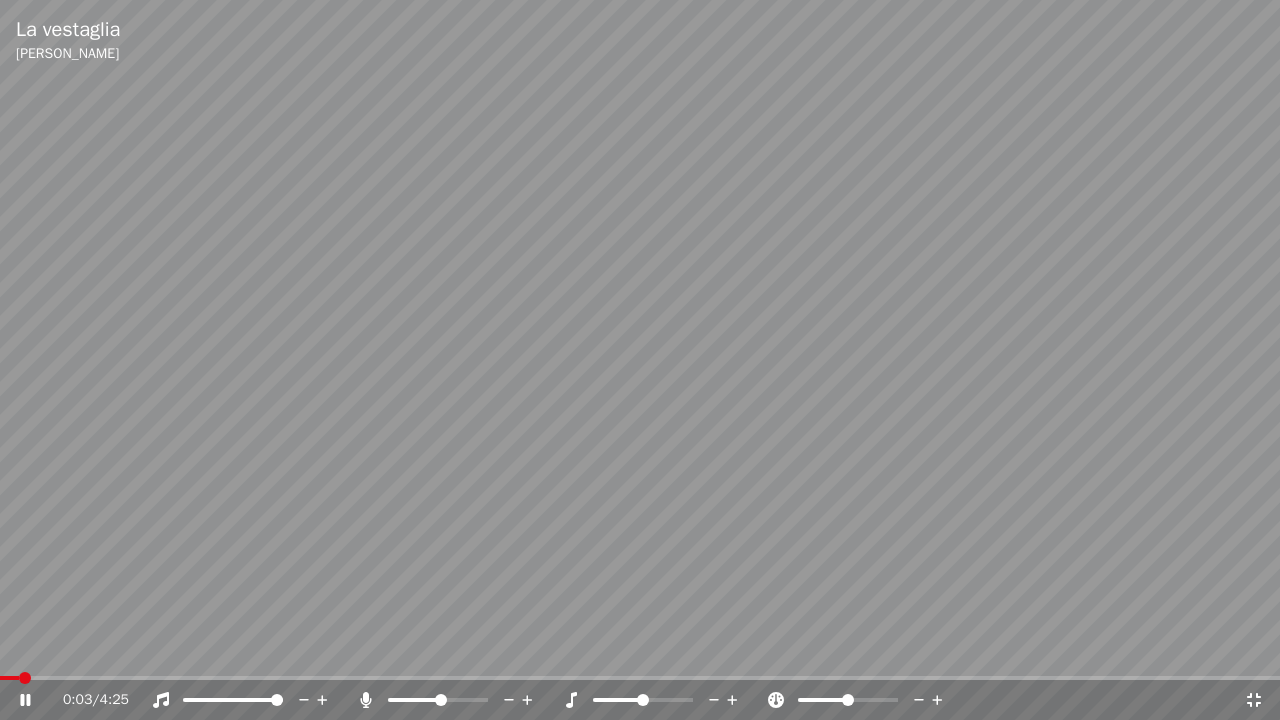 click at bounding box center (438, 700) 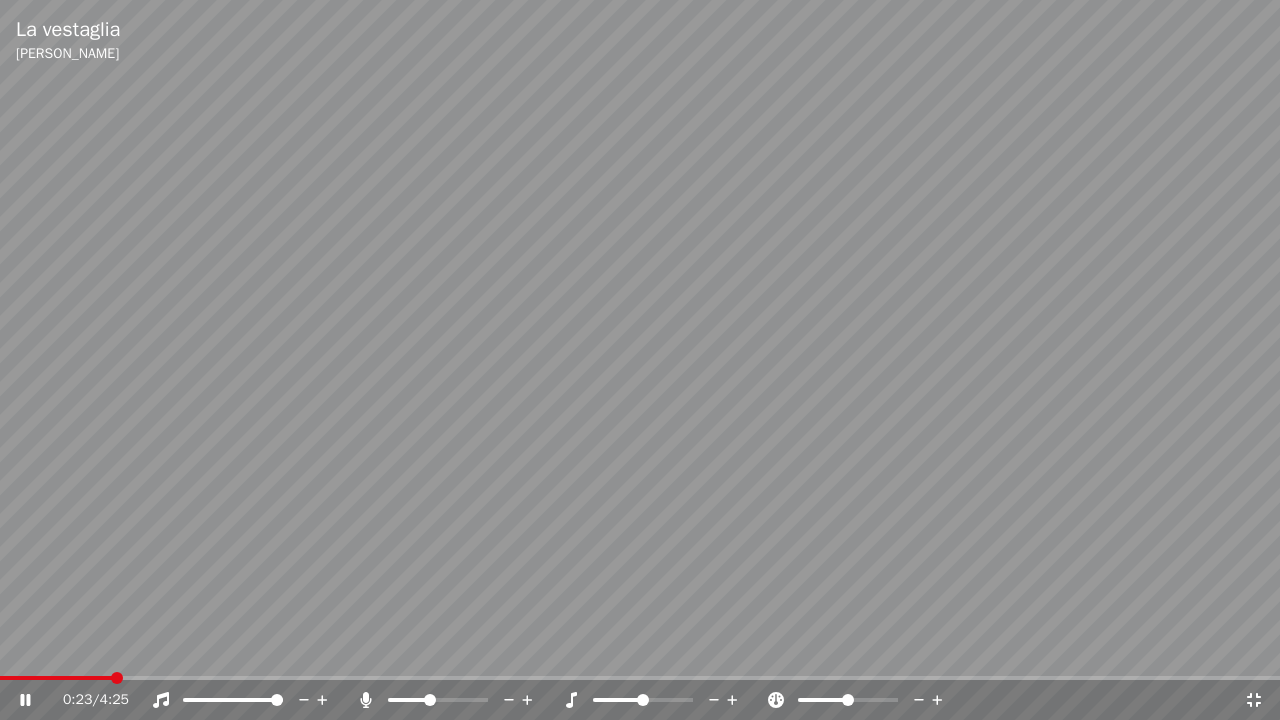 click at bounding box center [430, 700] 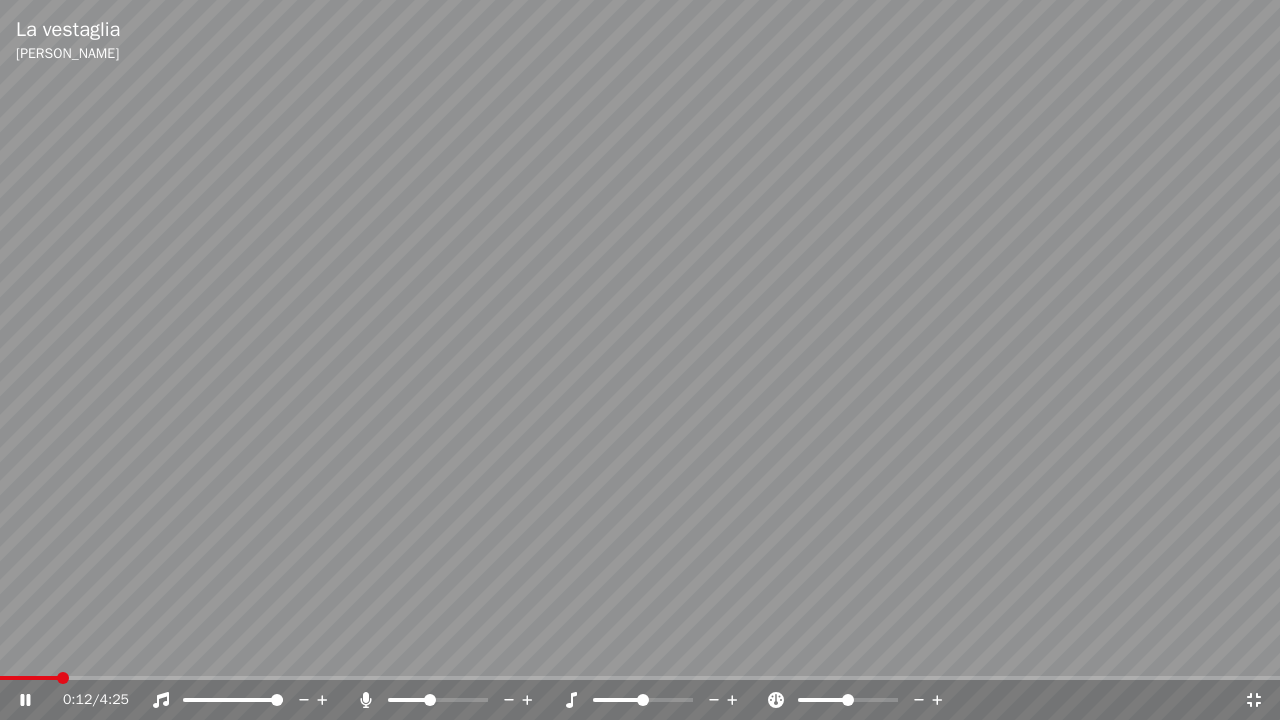 click at bounding box center [29, 678] 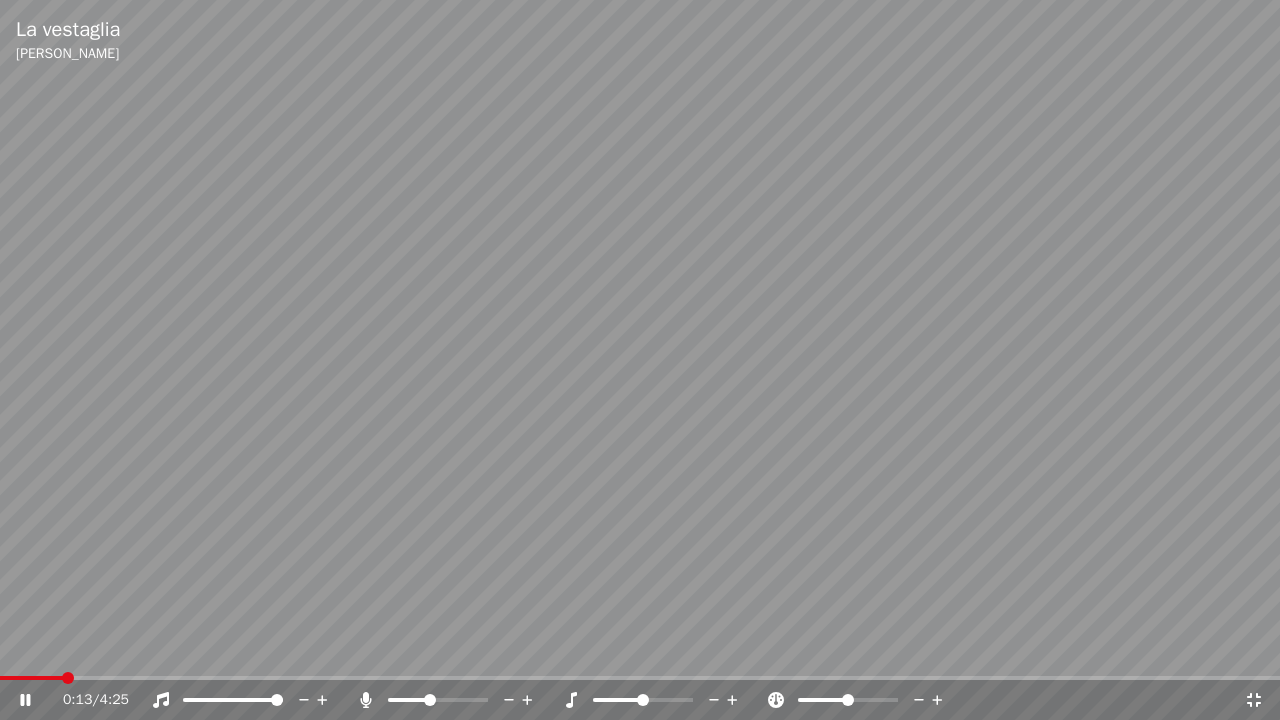 click at bounding box center [31, 678] 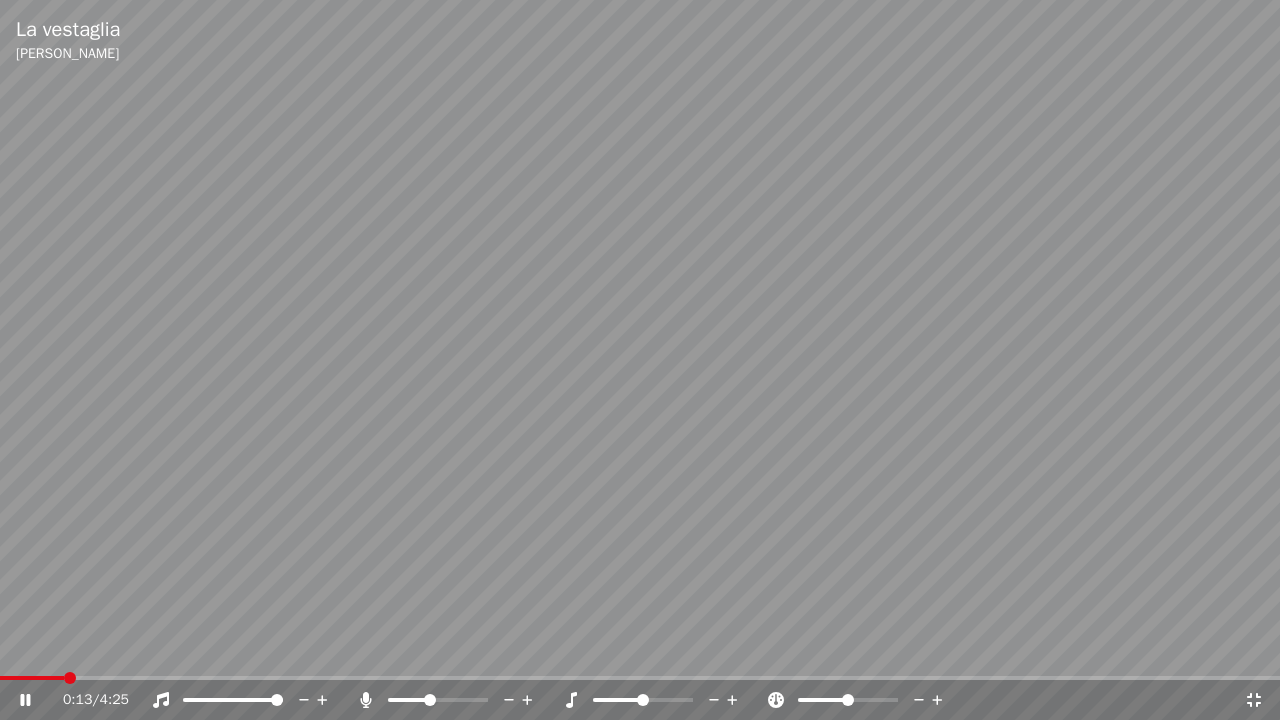 drag, startPoint x: 56, startPoint y: 682, endPoint x: 42, endPoint y: 680, distance: 14.142136 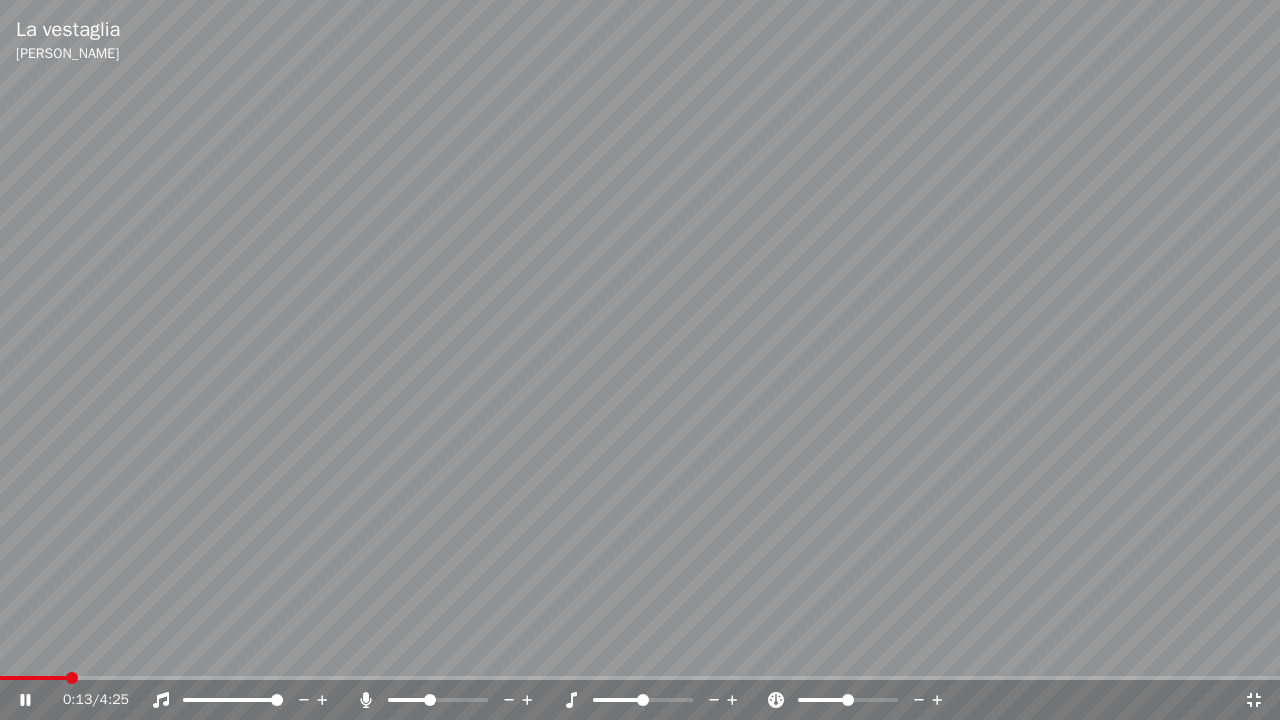 click at bounding box center (640, 360) 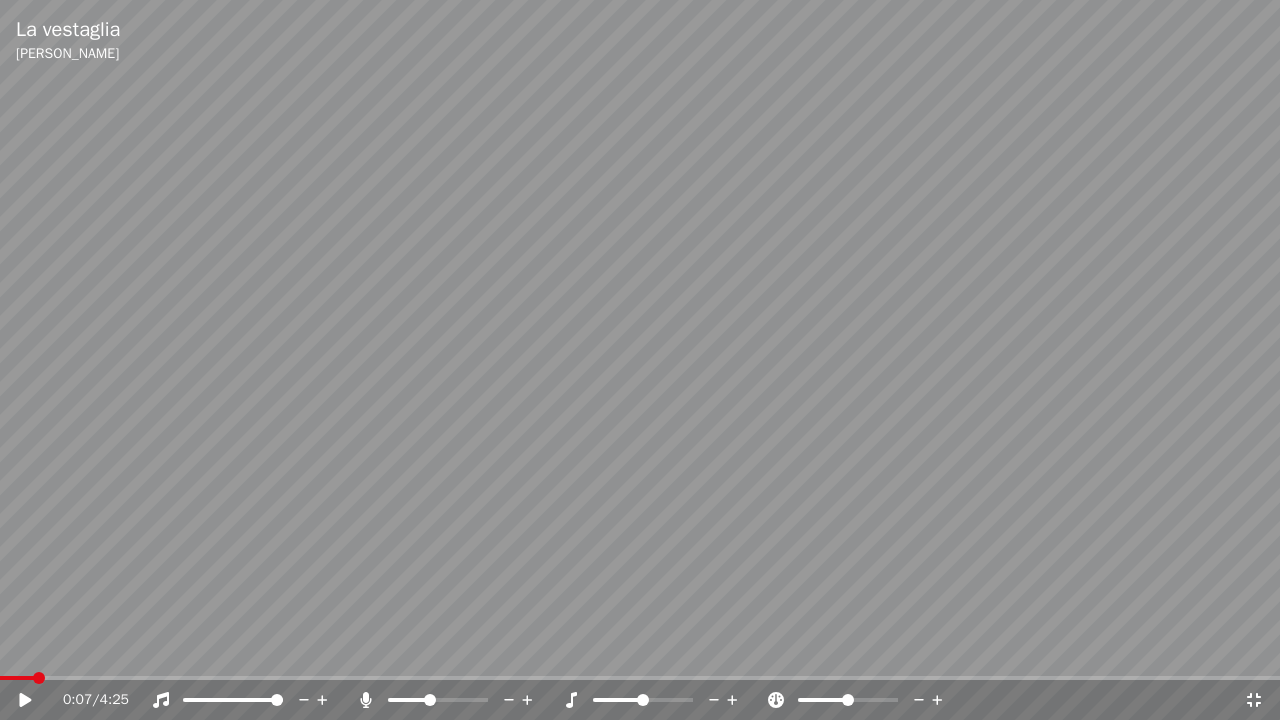 click at bounding box center (17, 678) 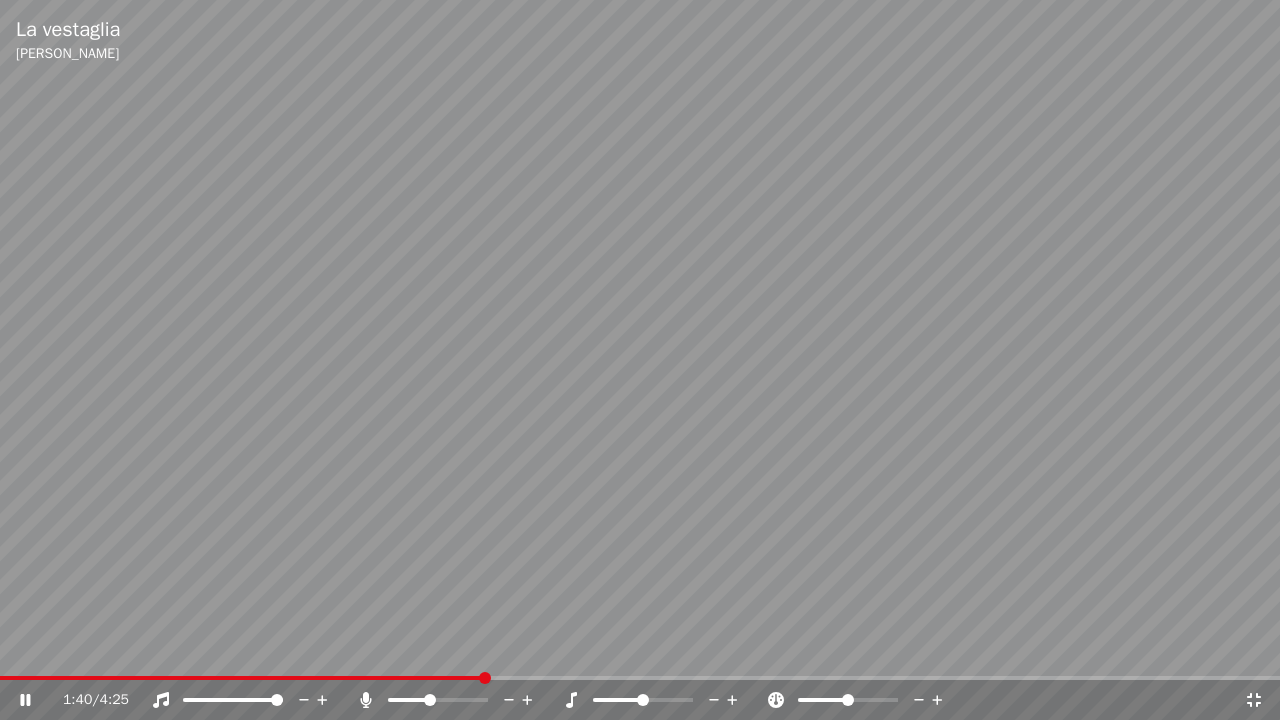 click on "1:40  /  4:25" at bounding box center (640, 700) 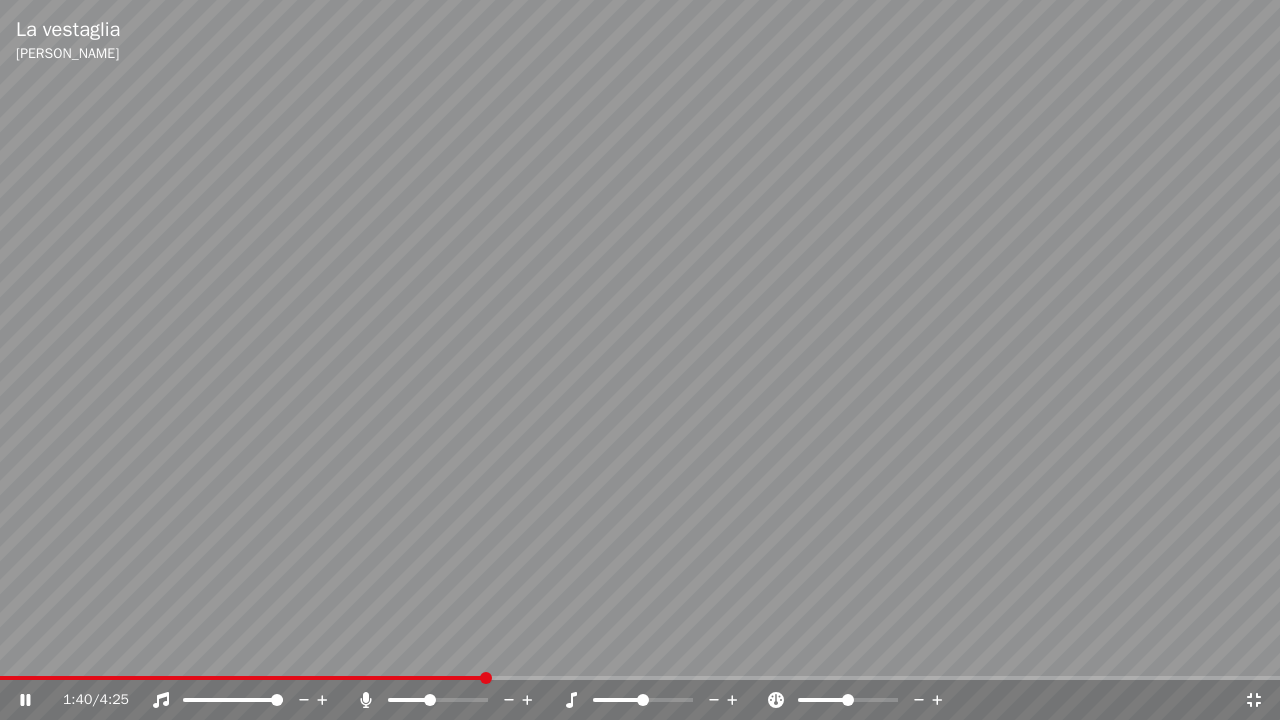 click on "1:40  /  4:25" at bounding box center [640, 698] 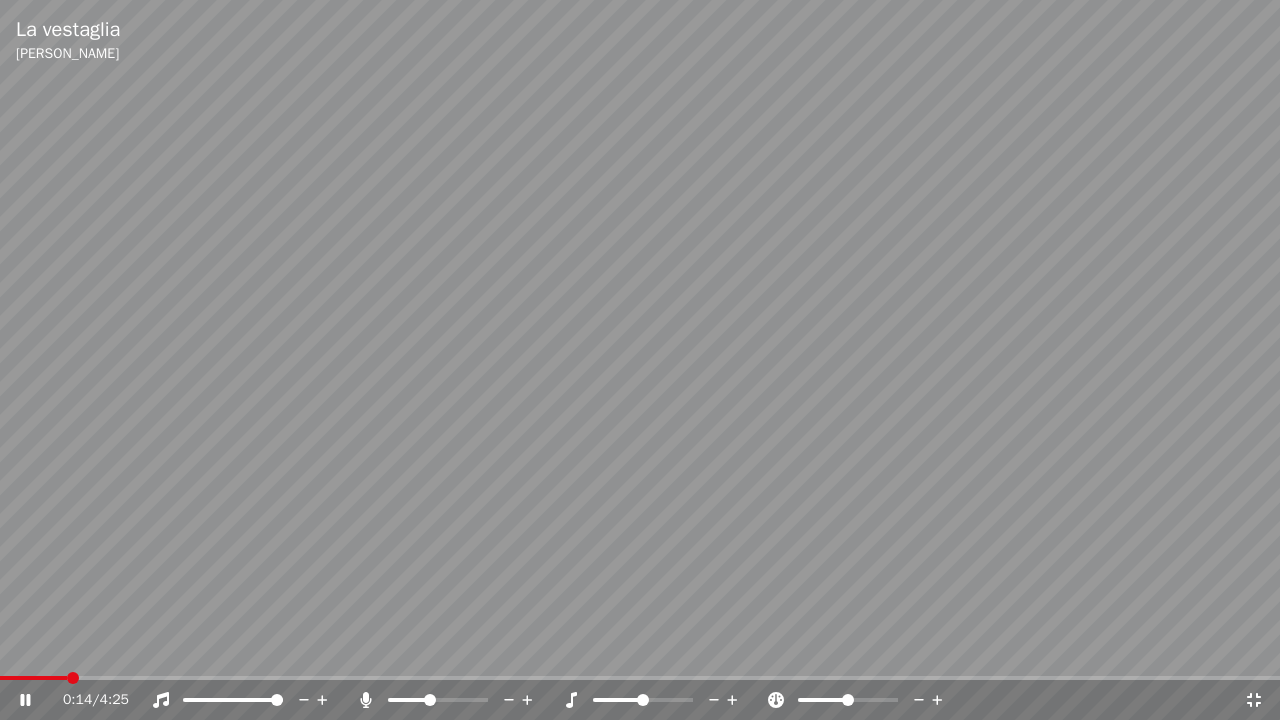 click at bounding box center [33, 678] 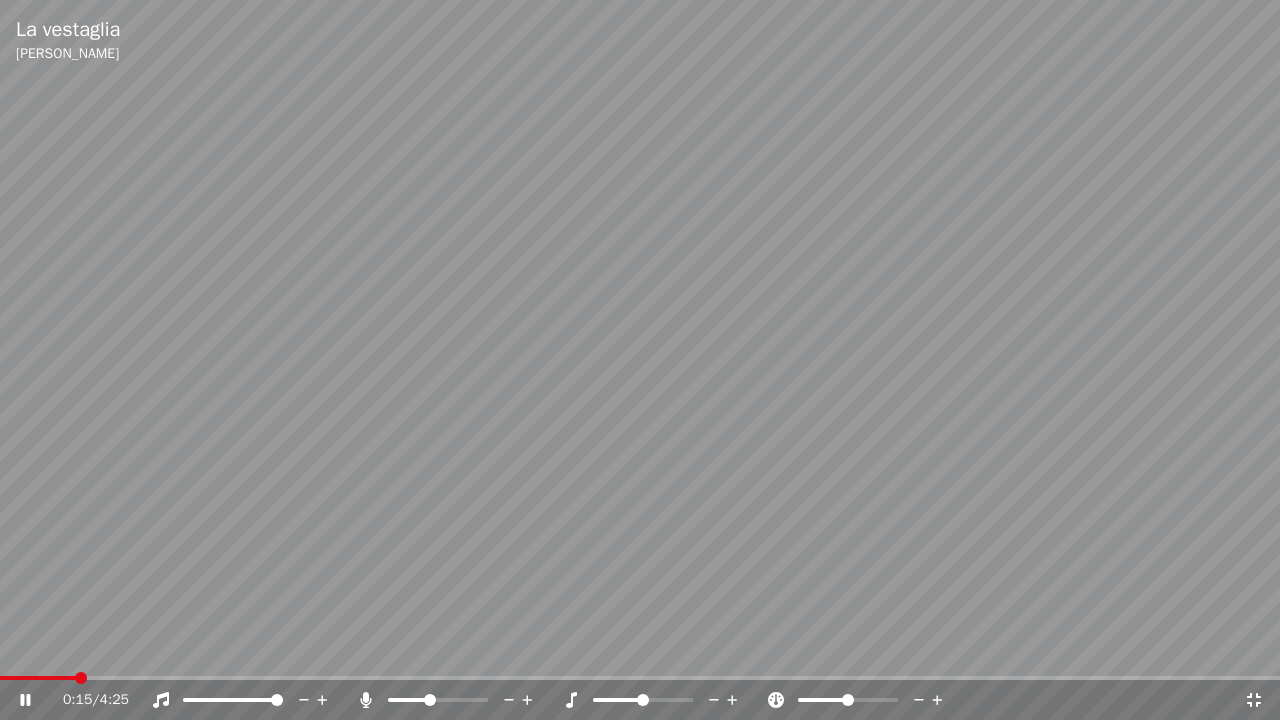 click on "0:15  /  4:25" at bounding box center [640, 700] 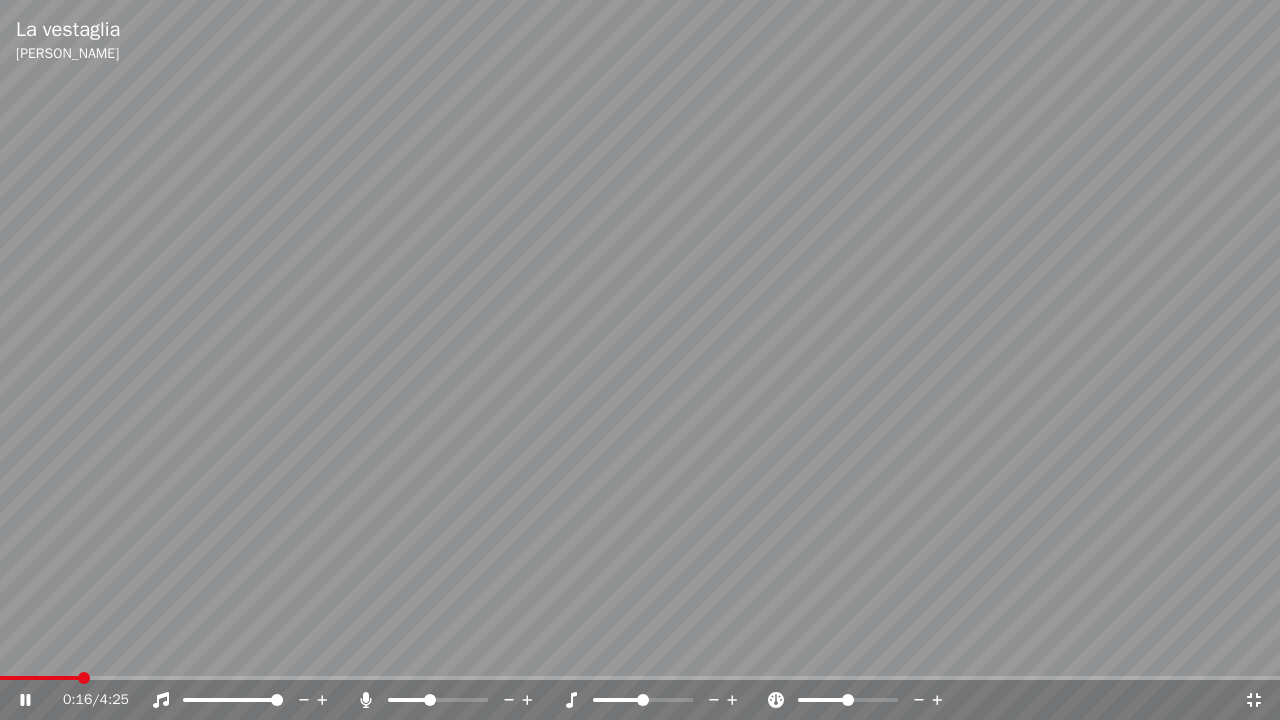 click on "0:16  /  4:25" at bounding box center (640, 698) 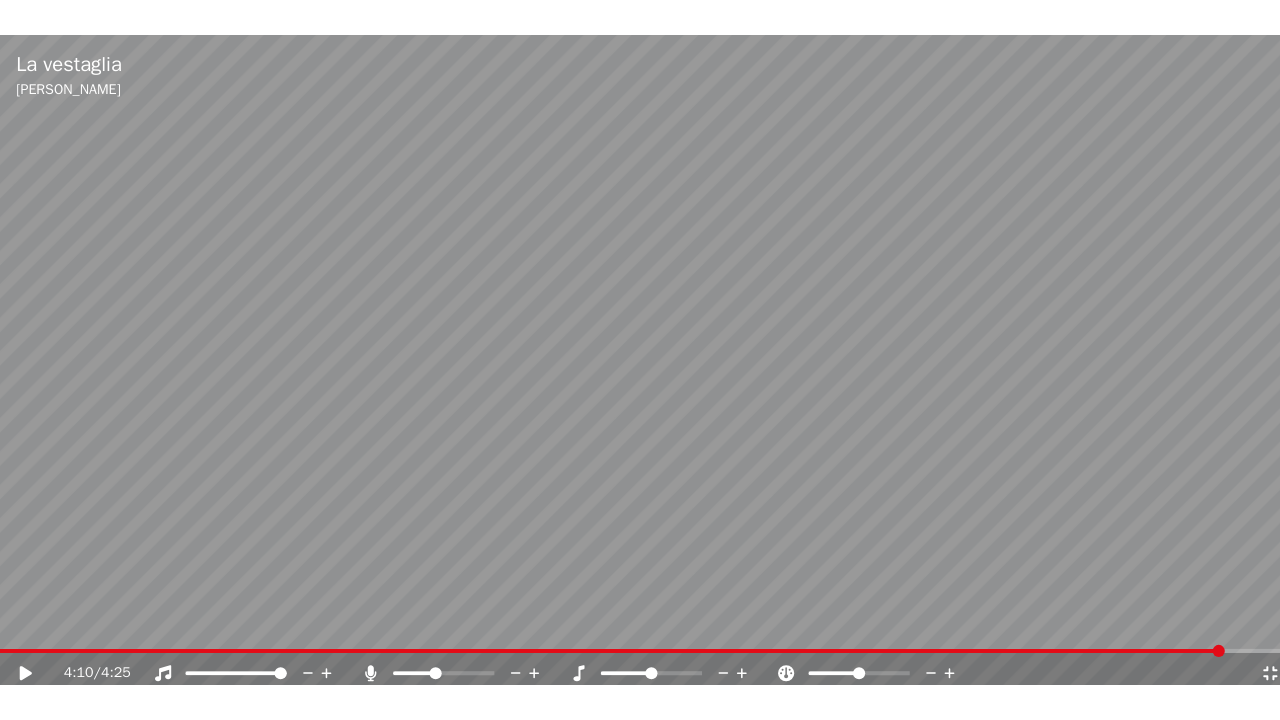 scroll, scrollTop: 26508, scrollLeft: 0, axis: vertical 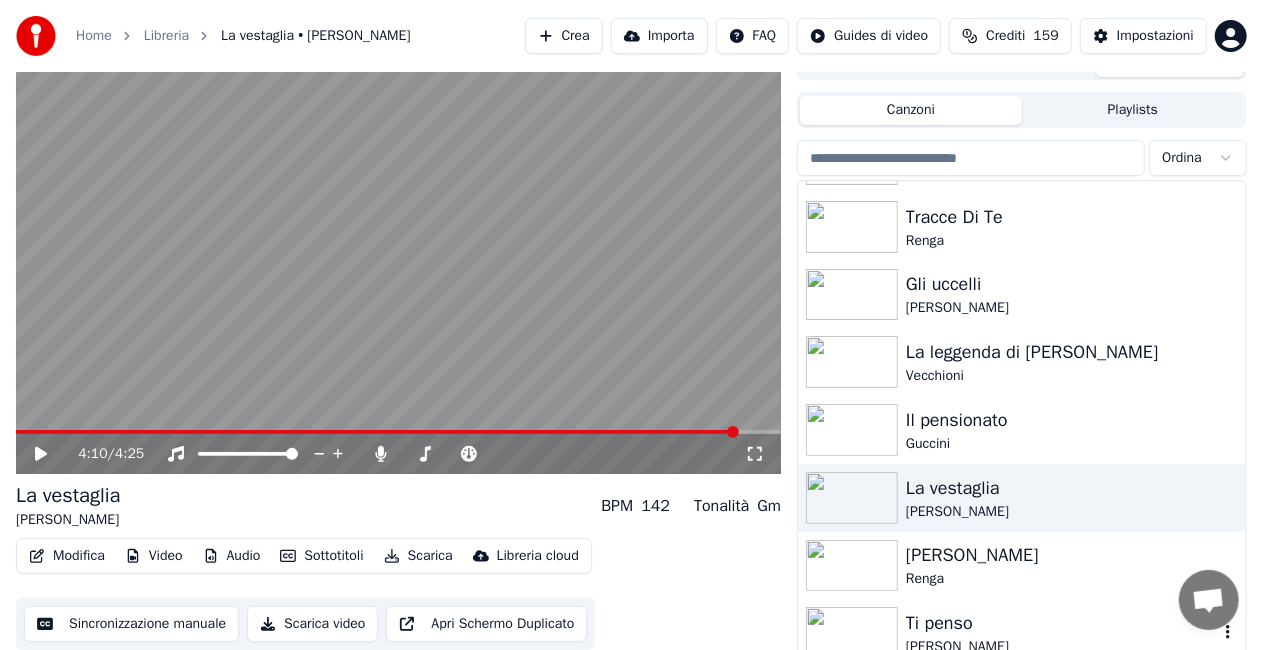 click on "Ti penso" at bounding box center (1062, 623) 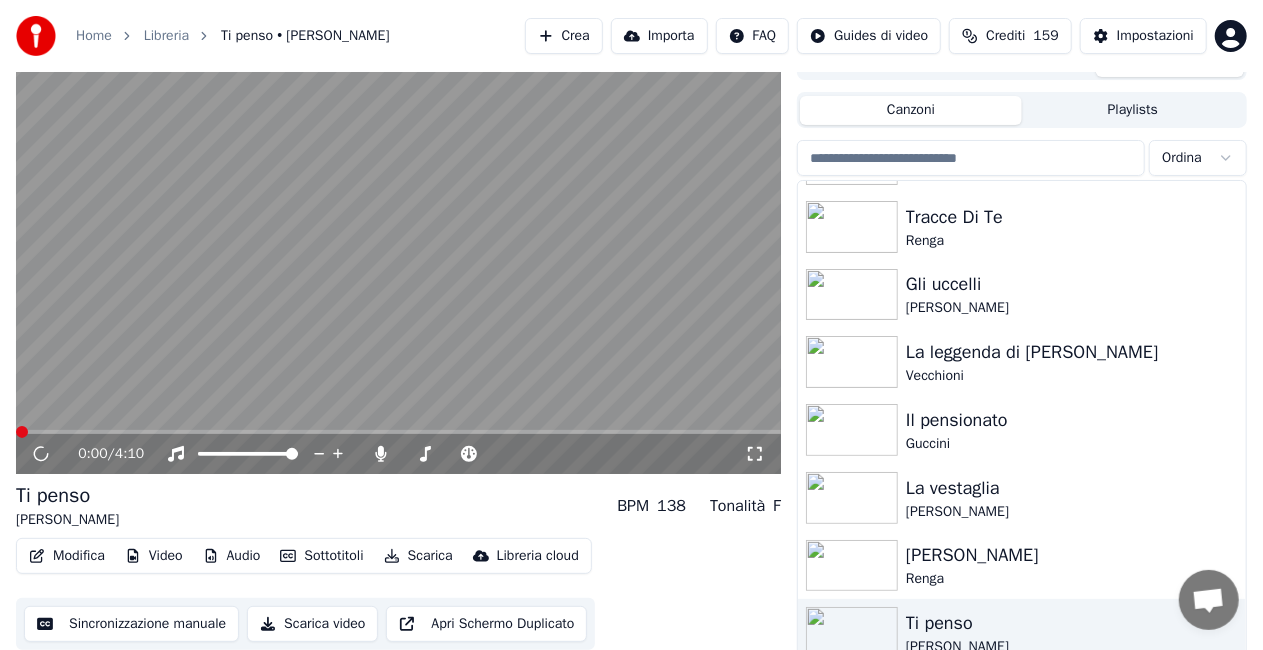 click 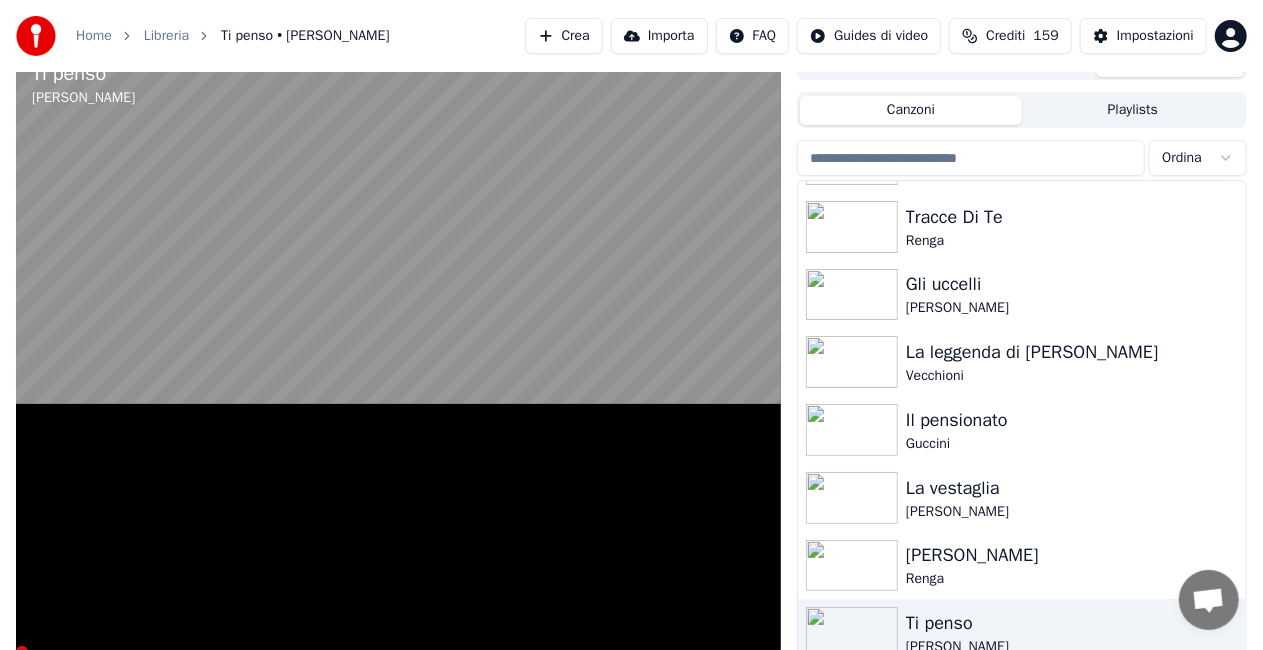 scroll, scrollTop: 26455, scrollLeft: 0, axis: vertical 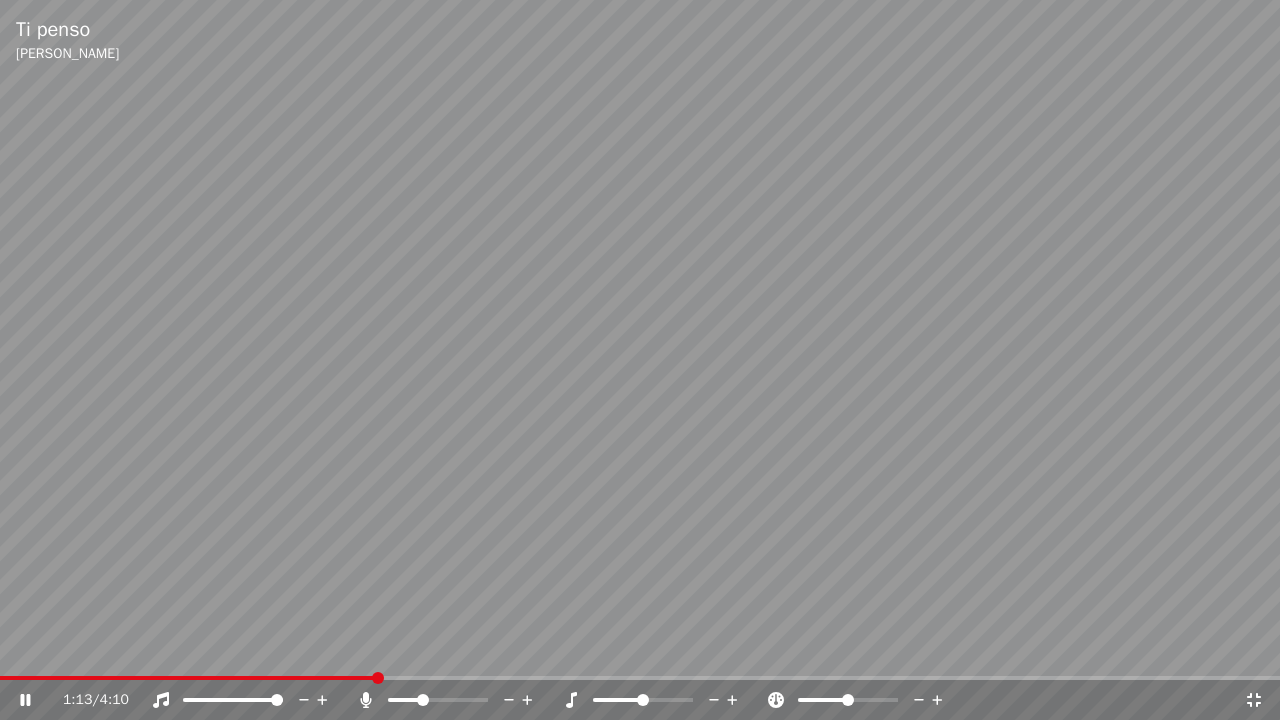 click at bounding box center [423, 700] 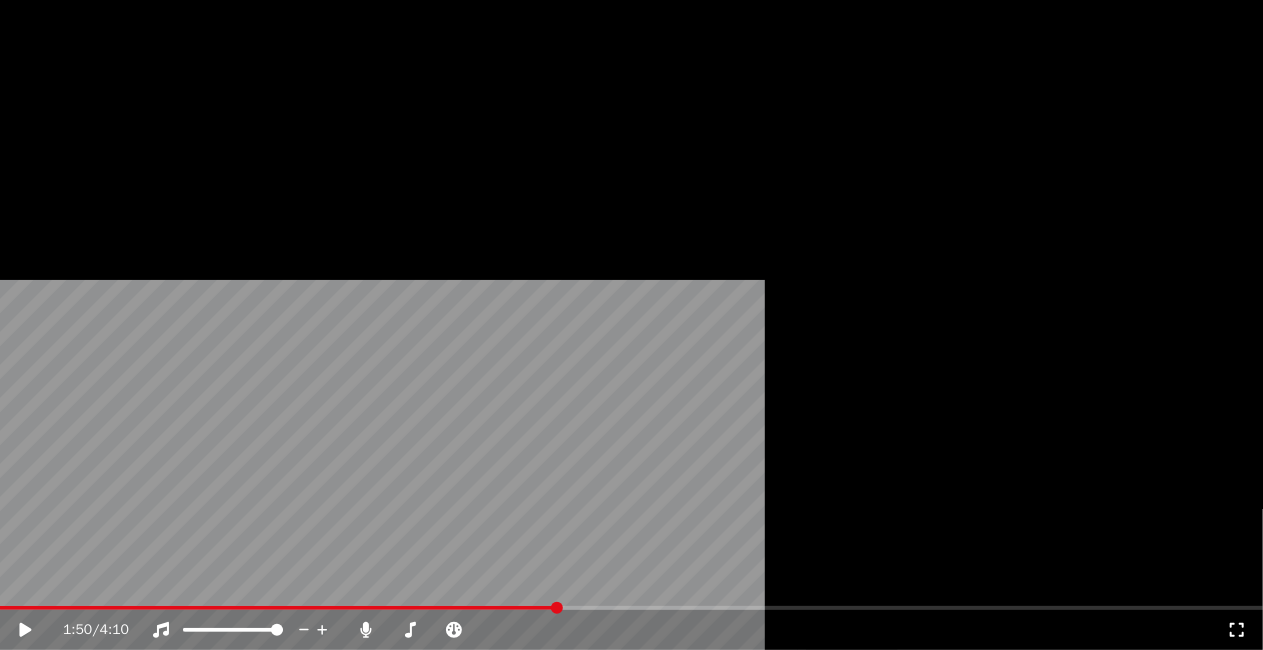 scroll, scrollTop: 26308, scrollLeft: 0, axis: vertical 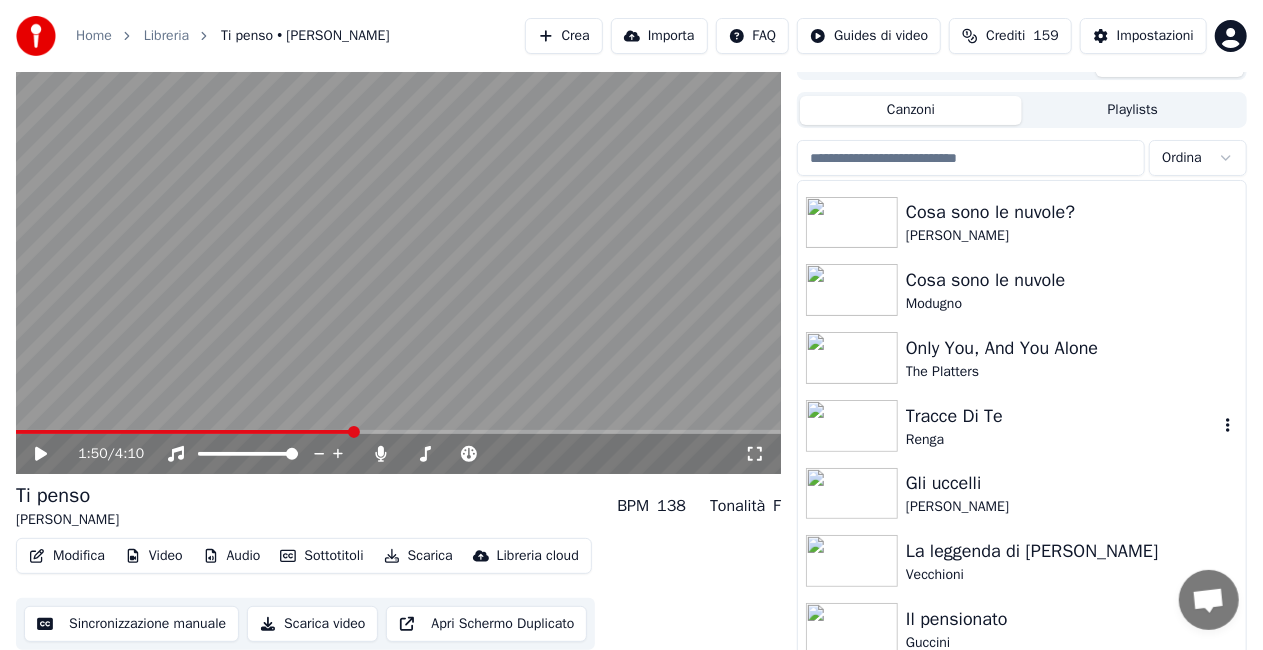 click on "Renga" at bounding box center (1062, 440) 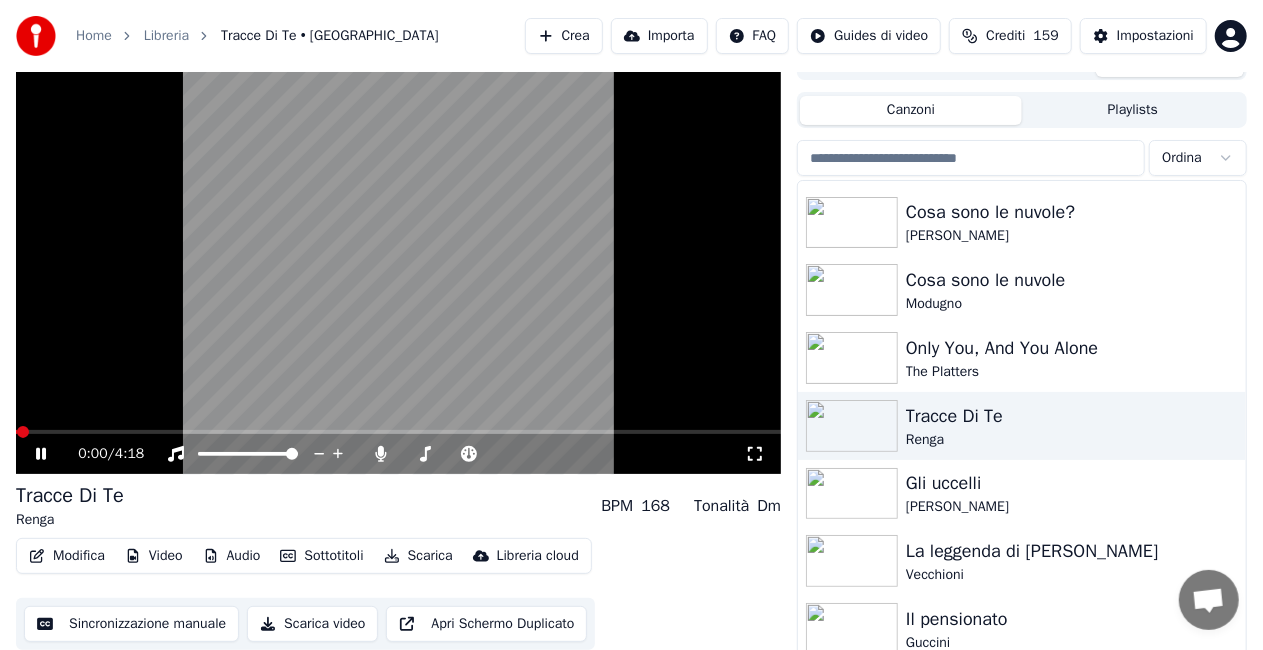 click 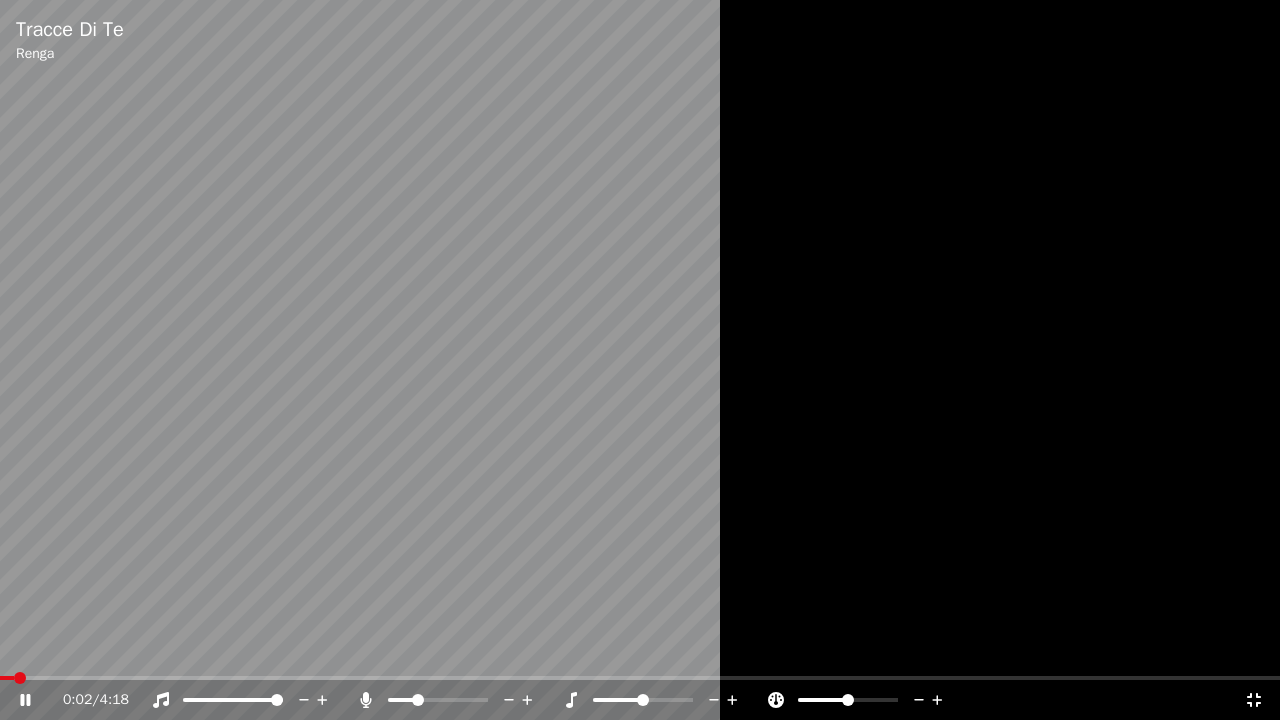 click at bounding box center [418, 700] 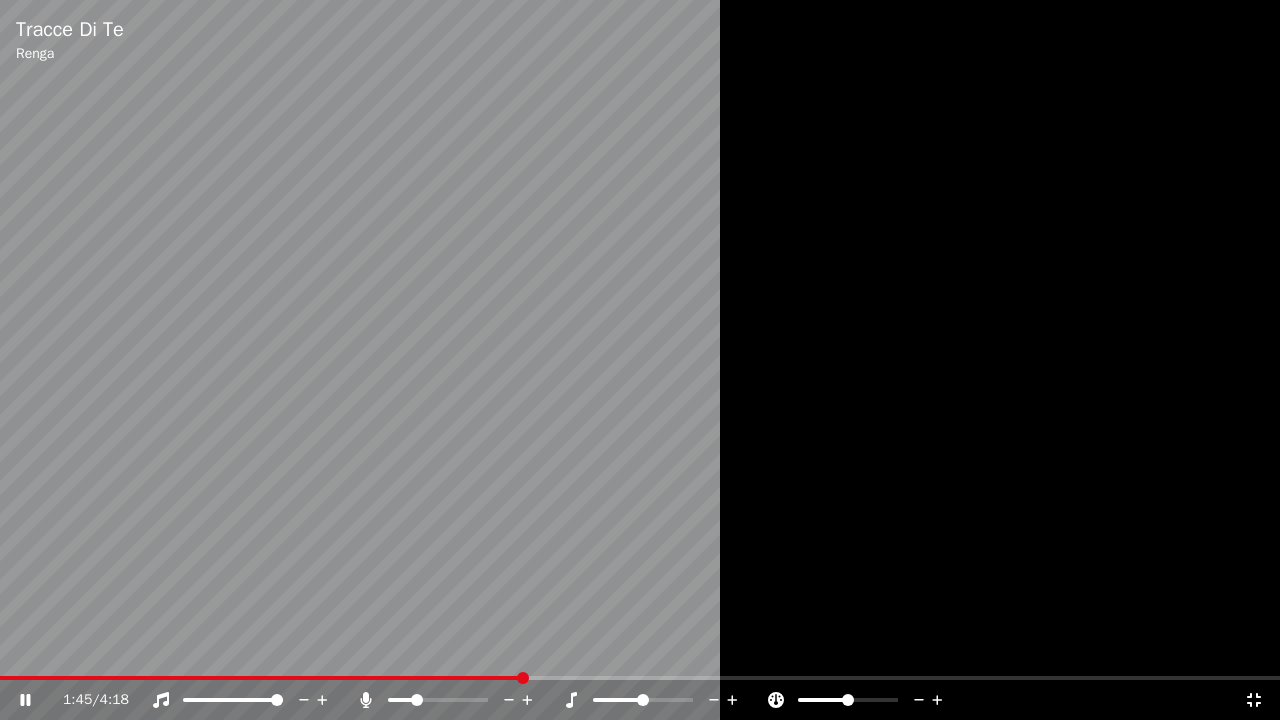 click on "Tracce Di Te Renga" at bounding box center (640, 40) 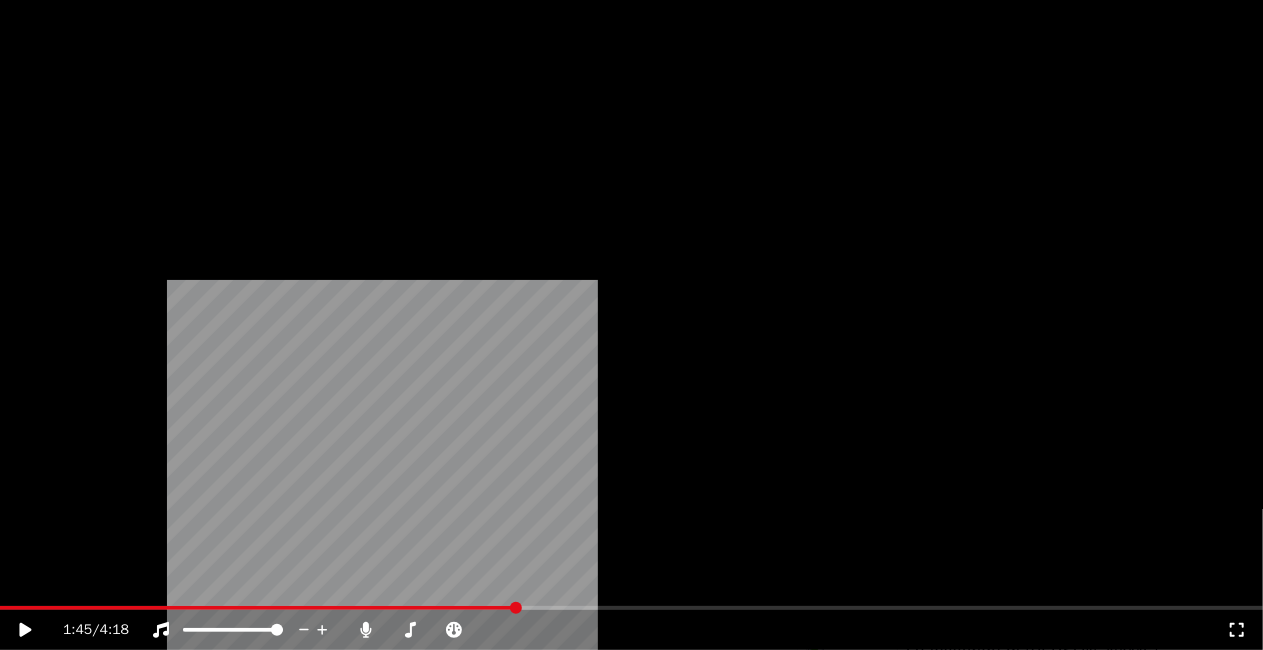 scroll, scrollTop: 26507, scrollLeft: 0, axis: vertical 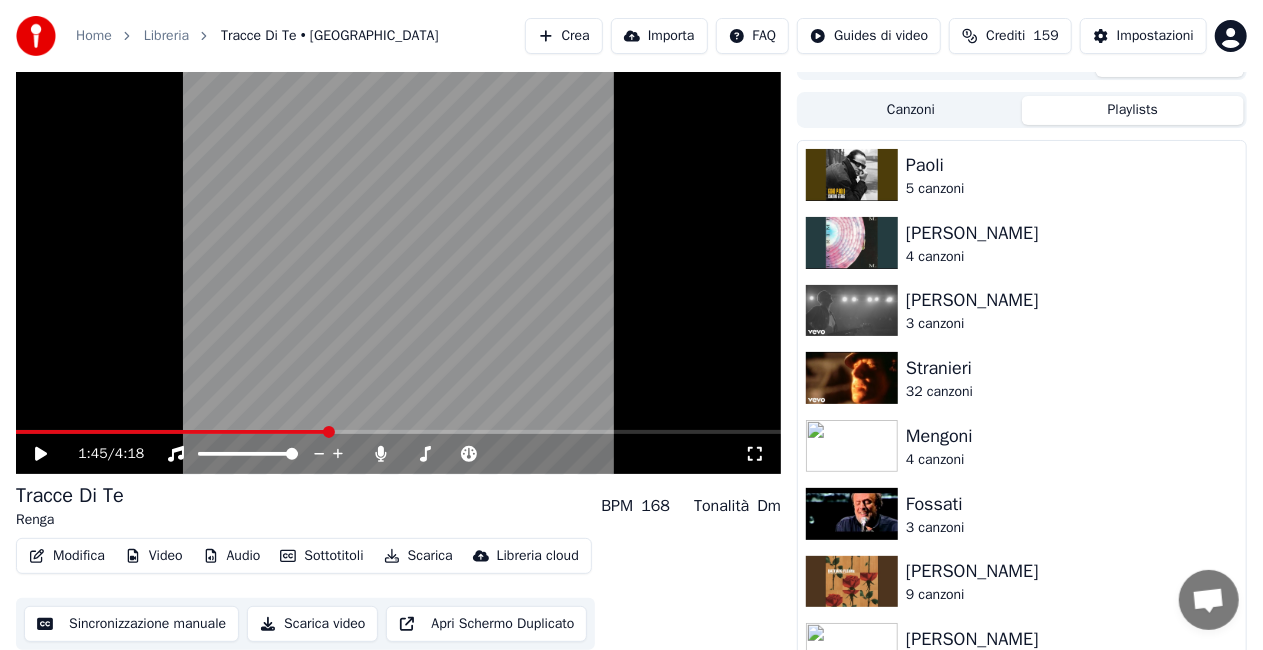 click on "Playlists" at bounding box center [1133, 110] 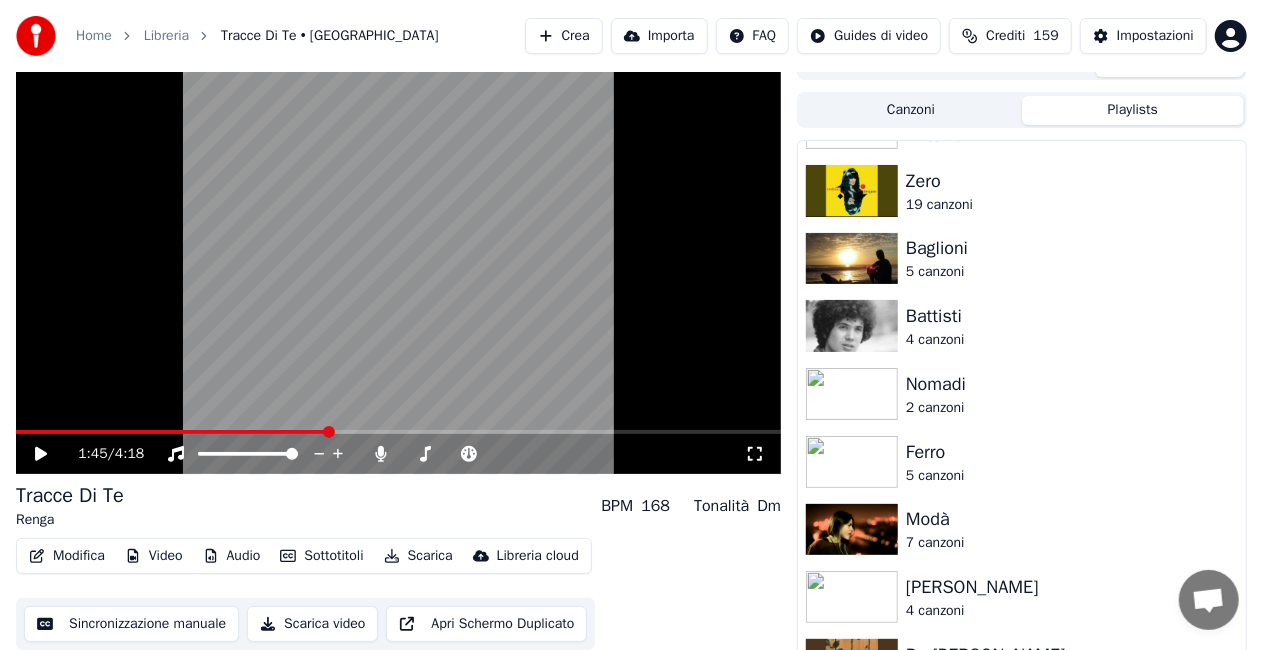 scroll, scrollTop: 2191, scrollLeft: 0, axis: vertical 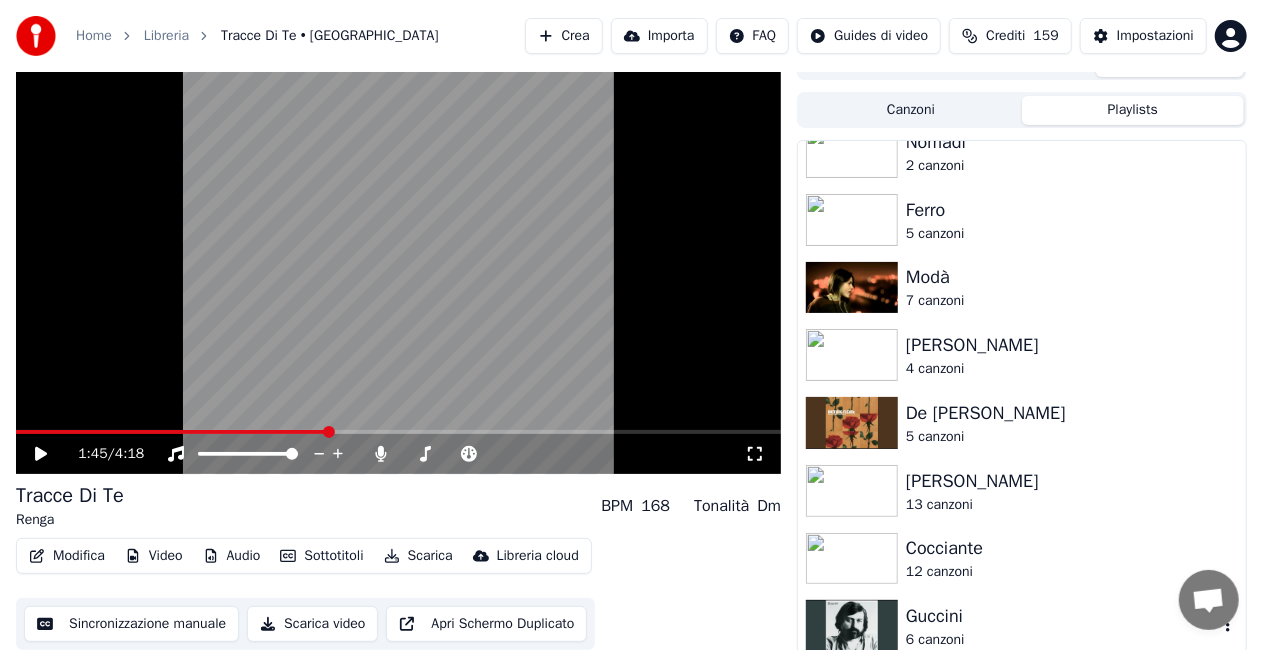 click on "6 canzoni" at bounding box center [1062, 640] 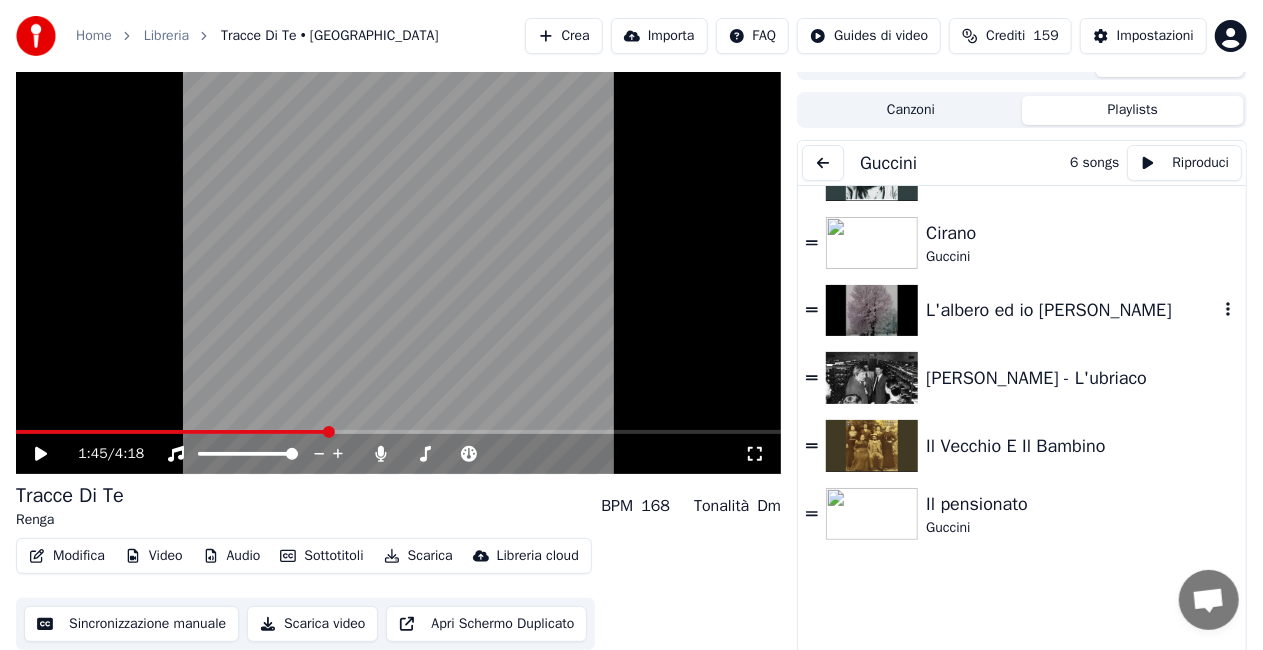 click on "L'albero ed io [PERSON_NAME]" at bounding box center [1072, 310] 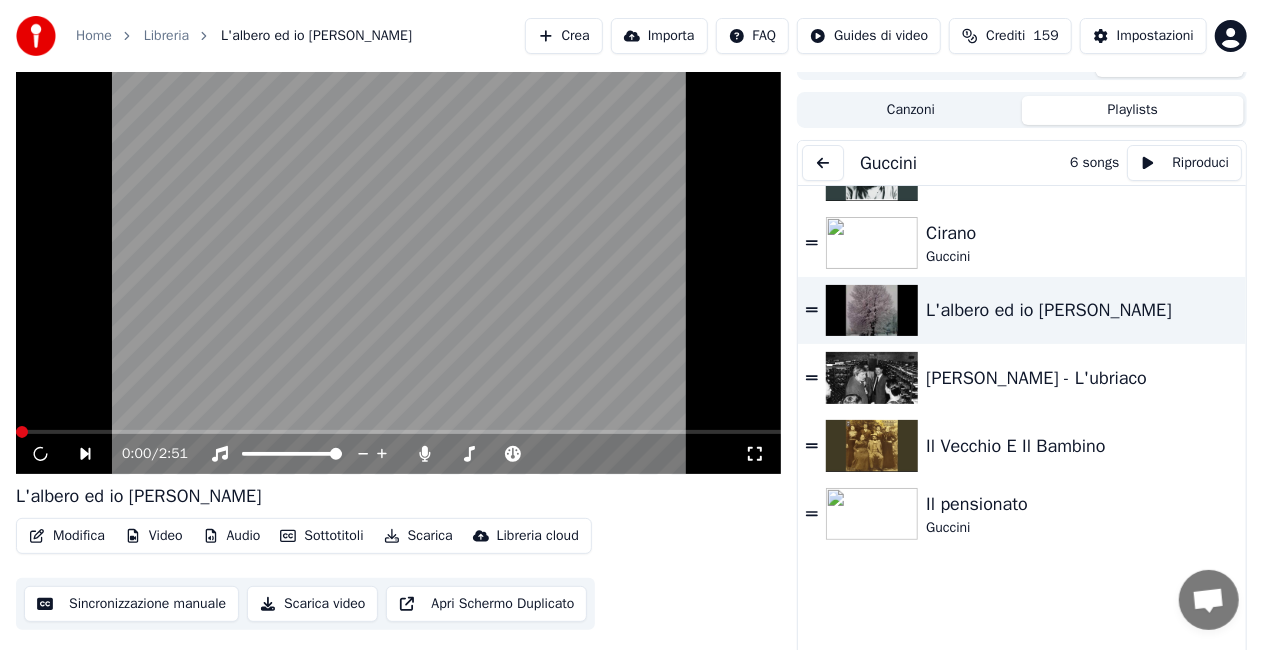 click 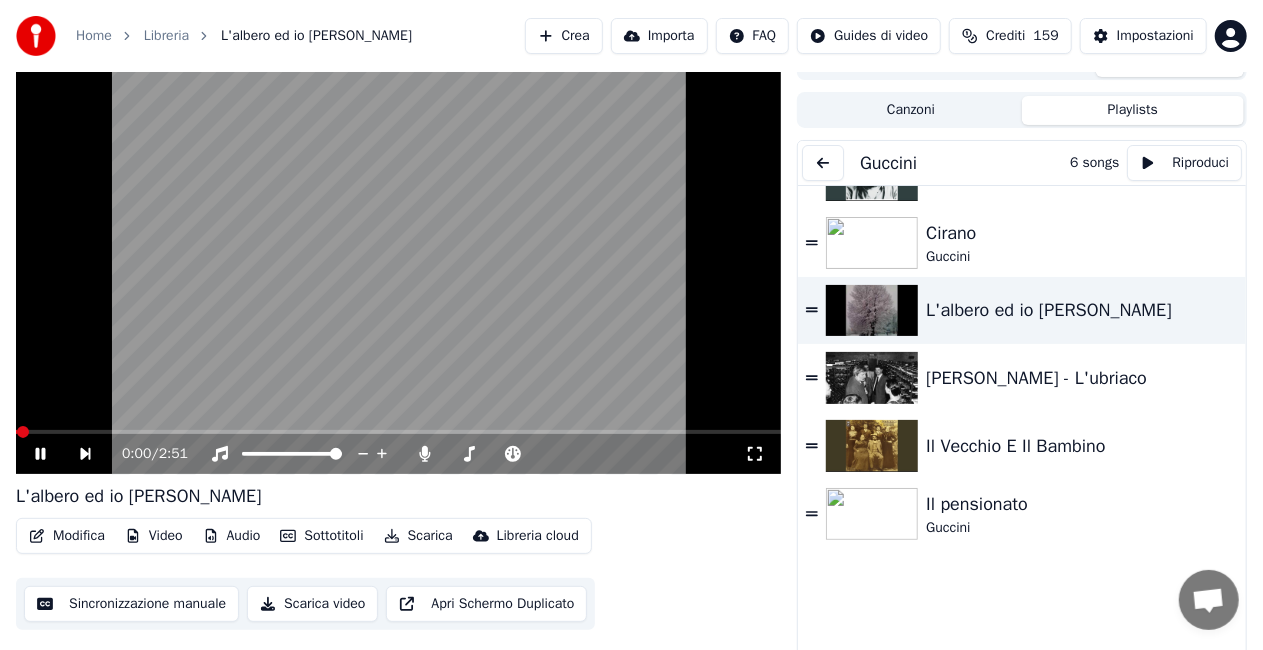 scroll, scrollTop: 24, scrollLeft: 0, axis: vertical 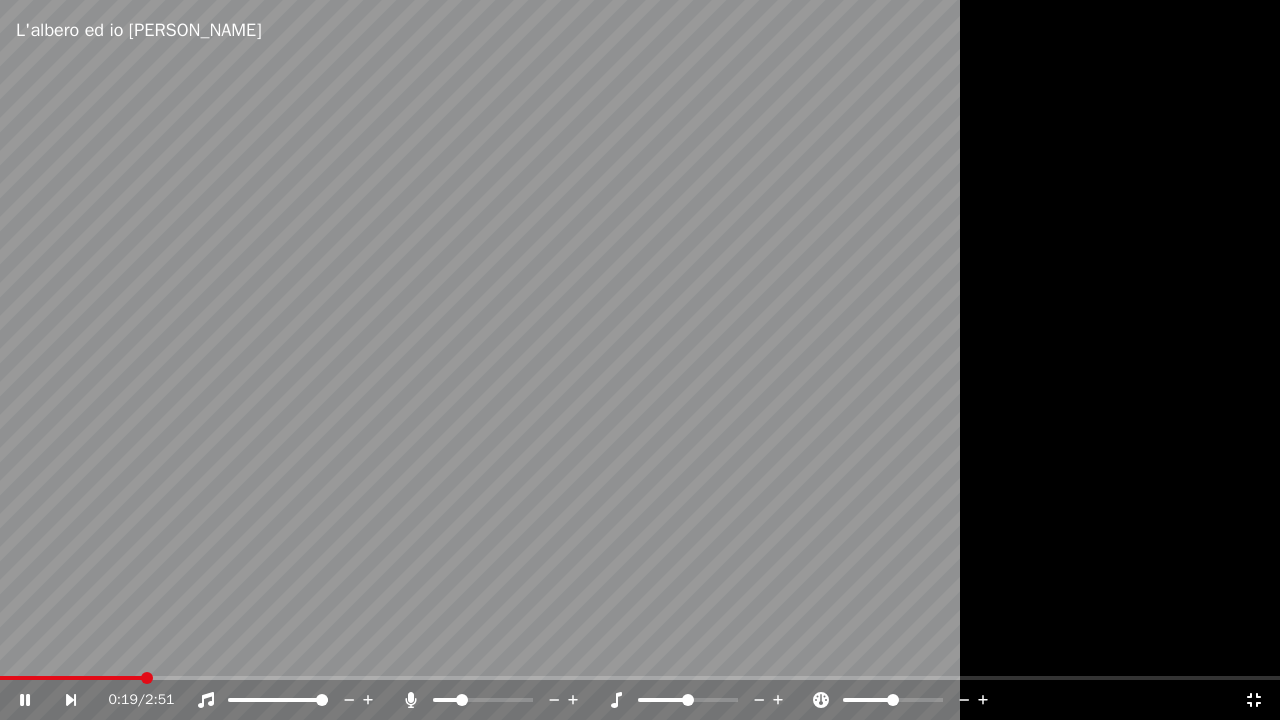 click 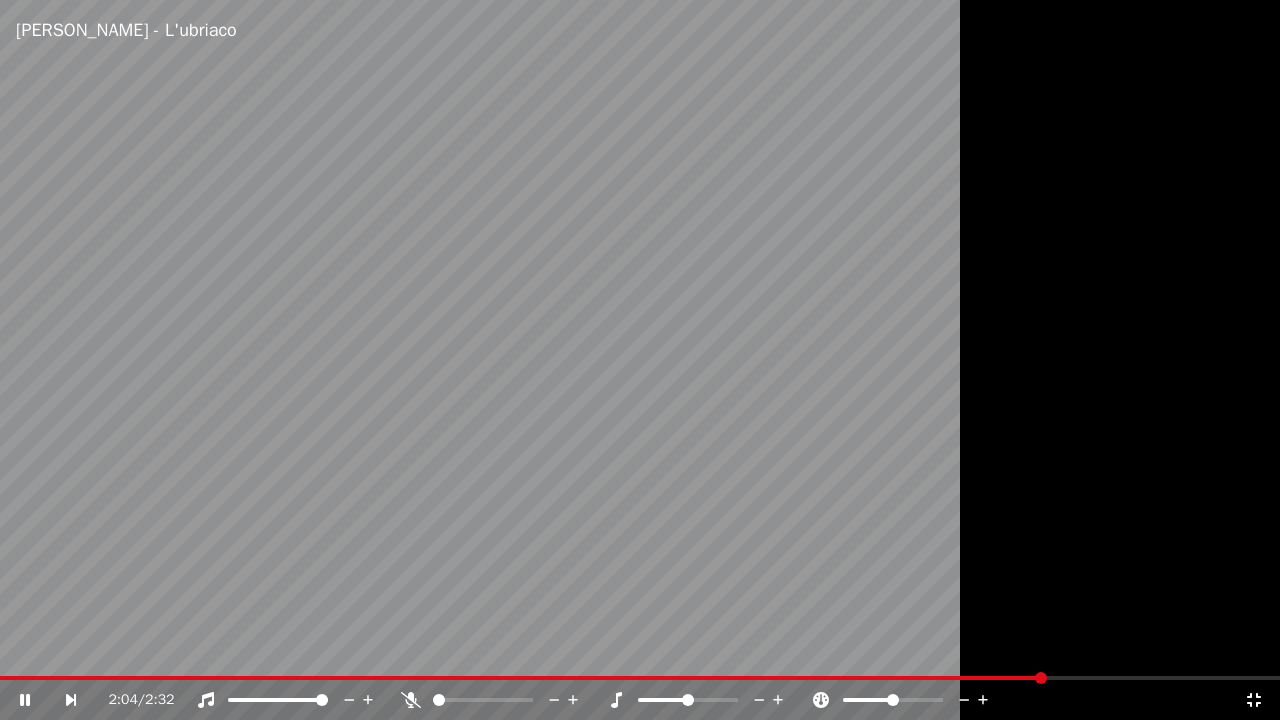 click 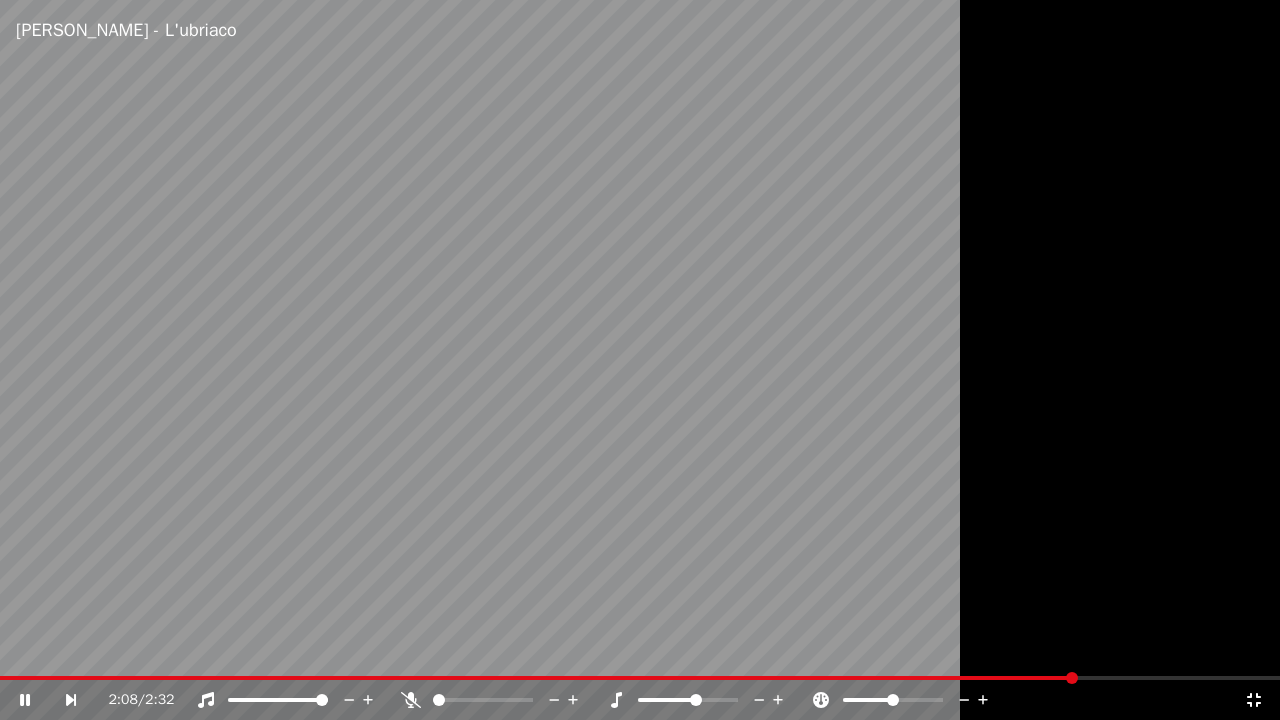 click at bounding box center [538, 678] 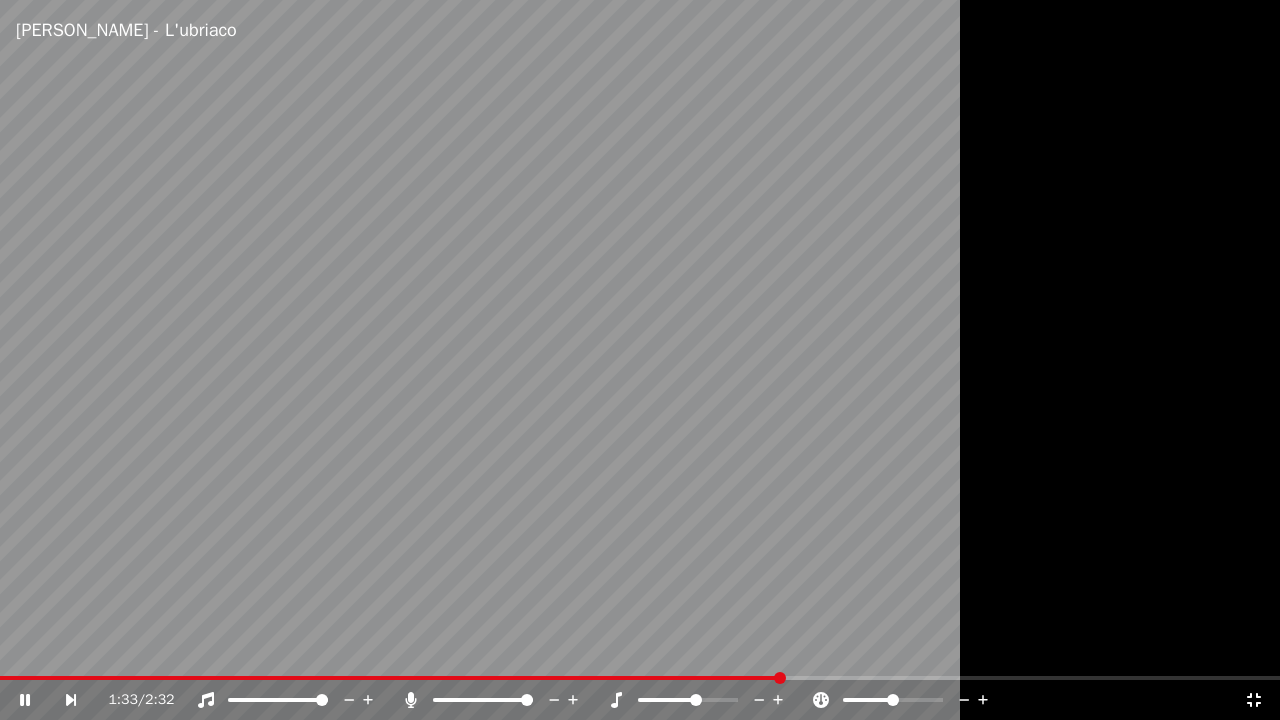 click at bounding box center (527, 700) 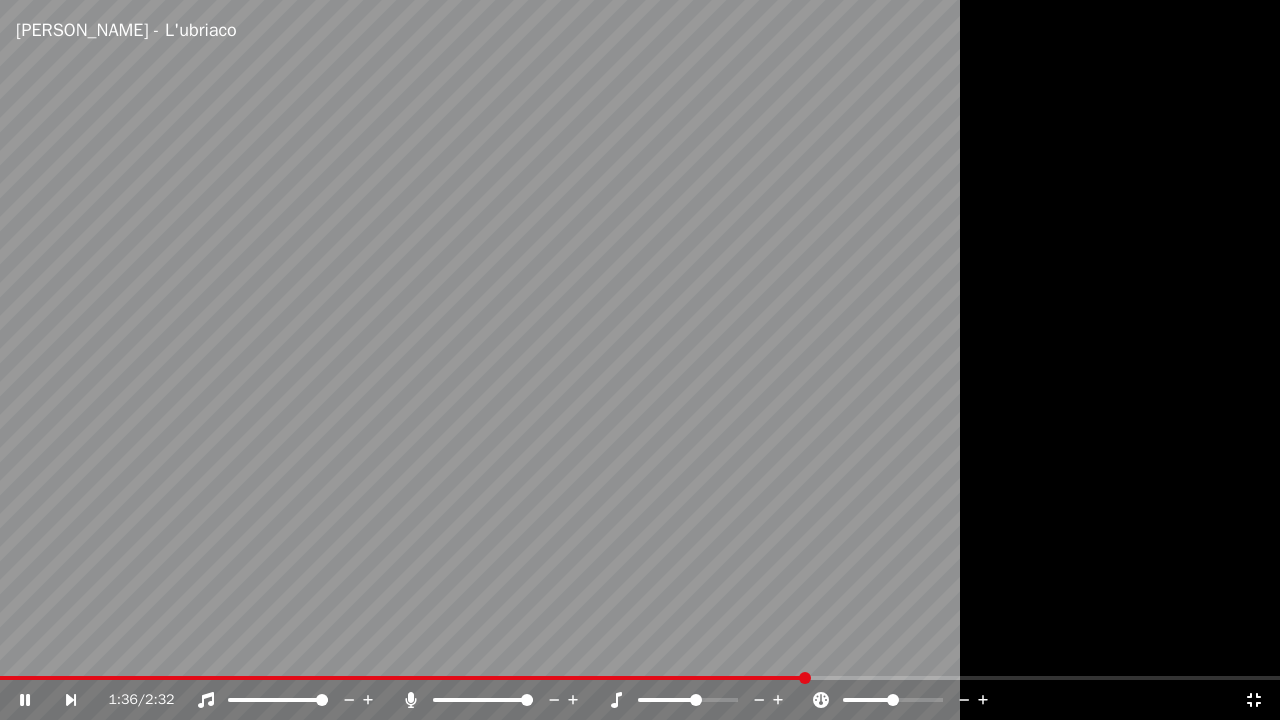 click 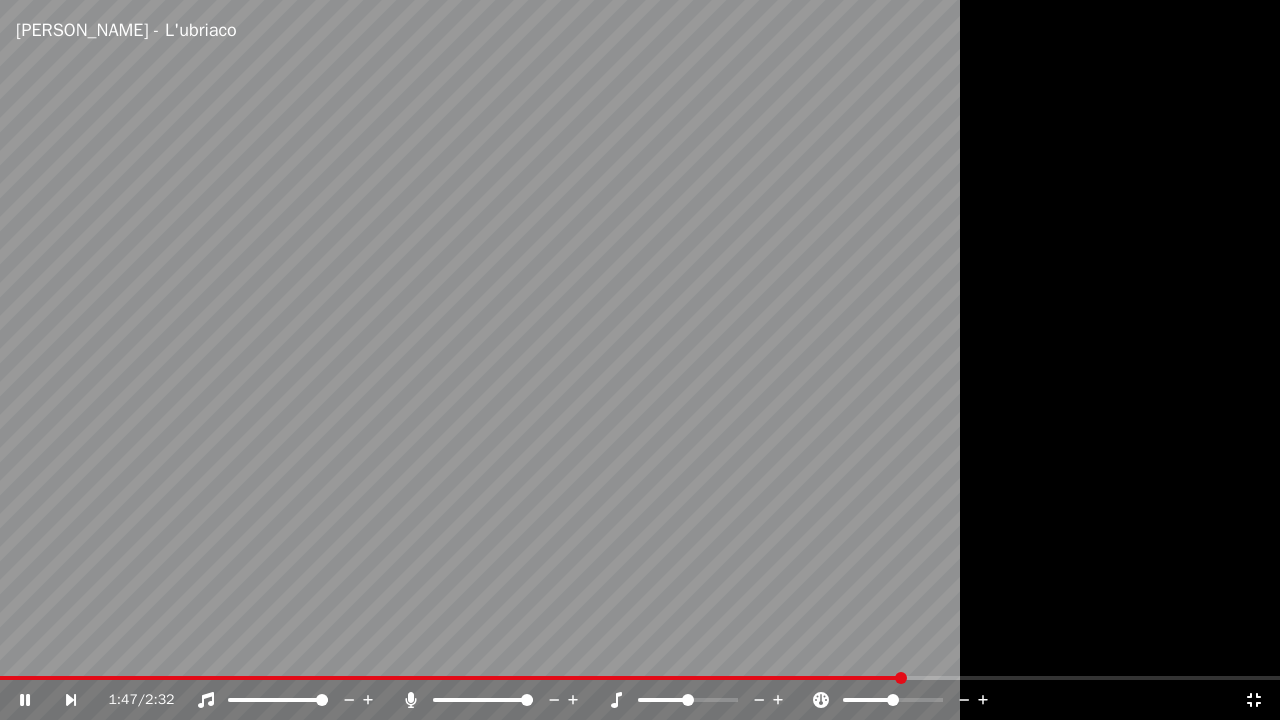 click at bounding box center (640, 360) 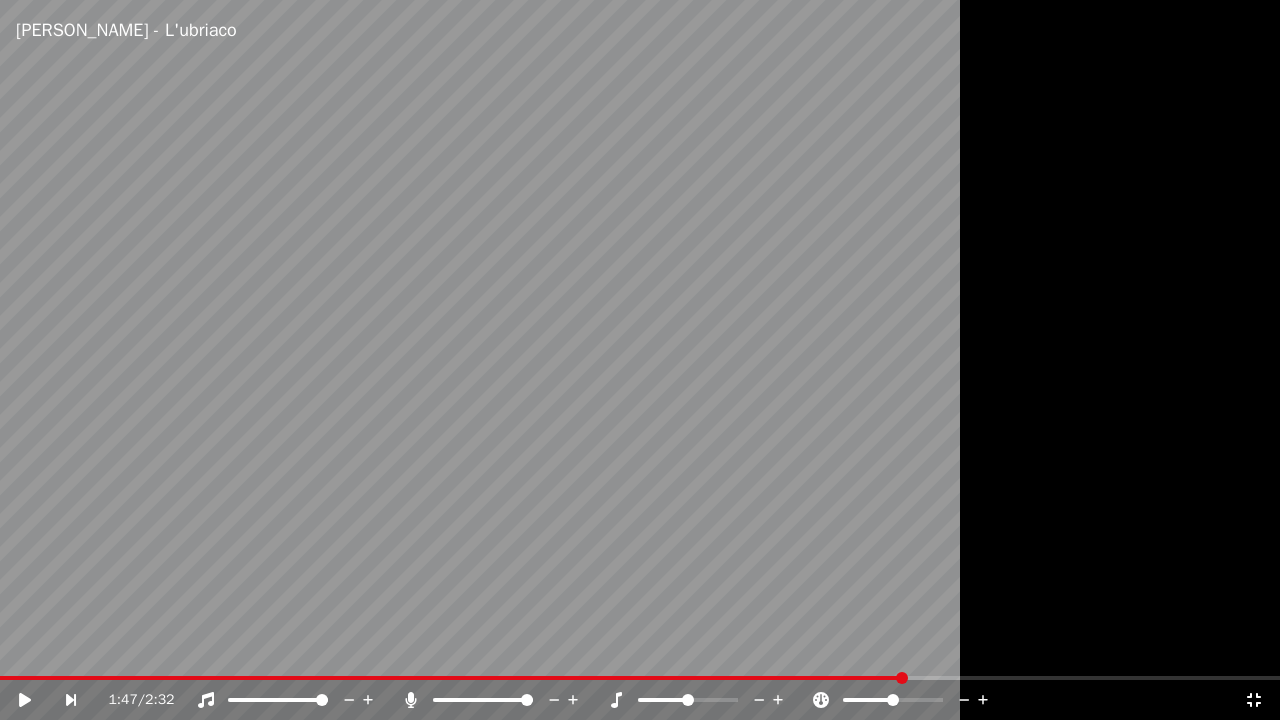 click on "1:47  /  2:32" at bounding box center [640, 700] 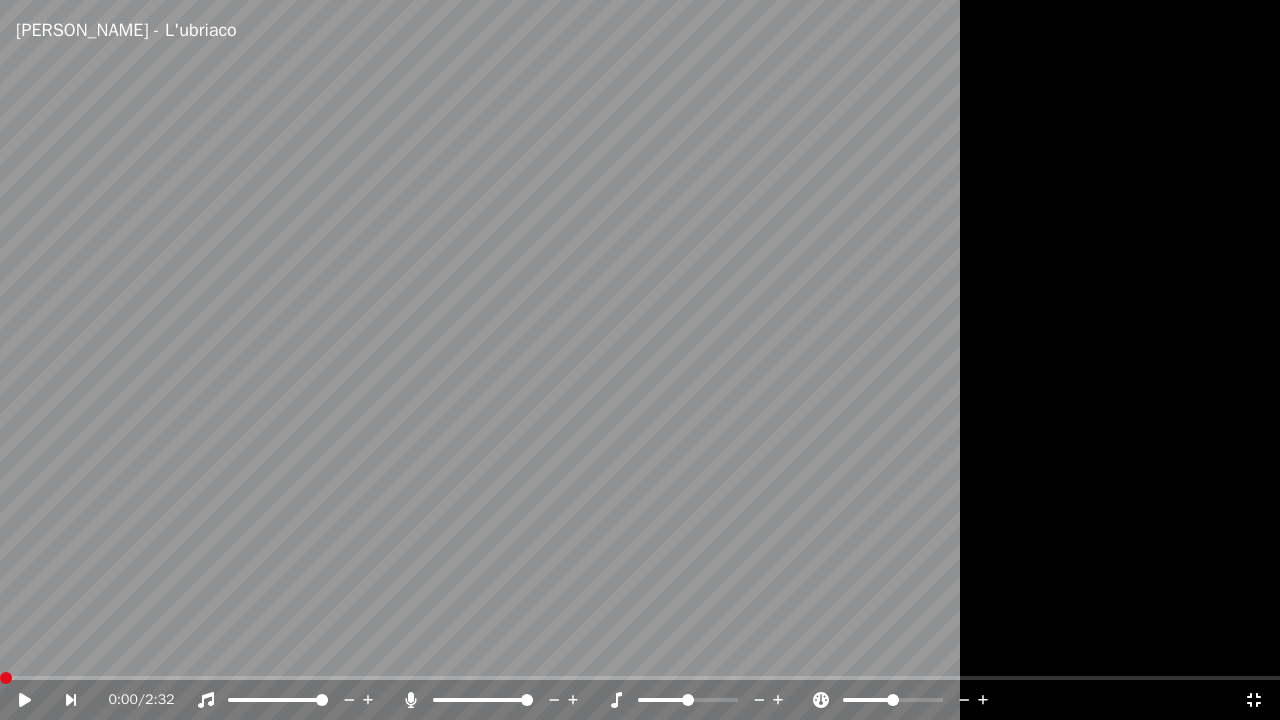 click at bounding box center (0, 678) 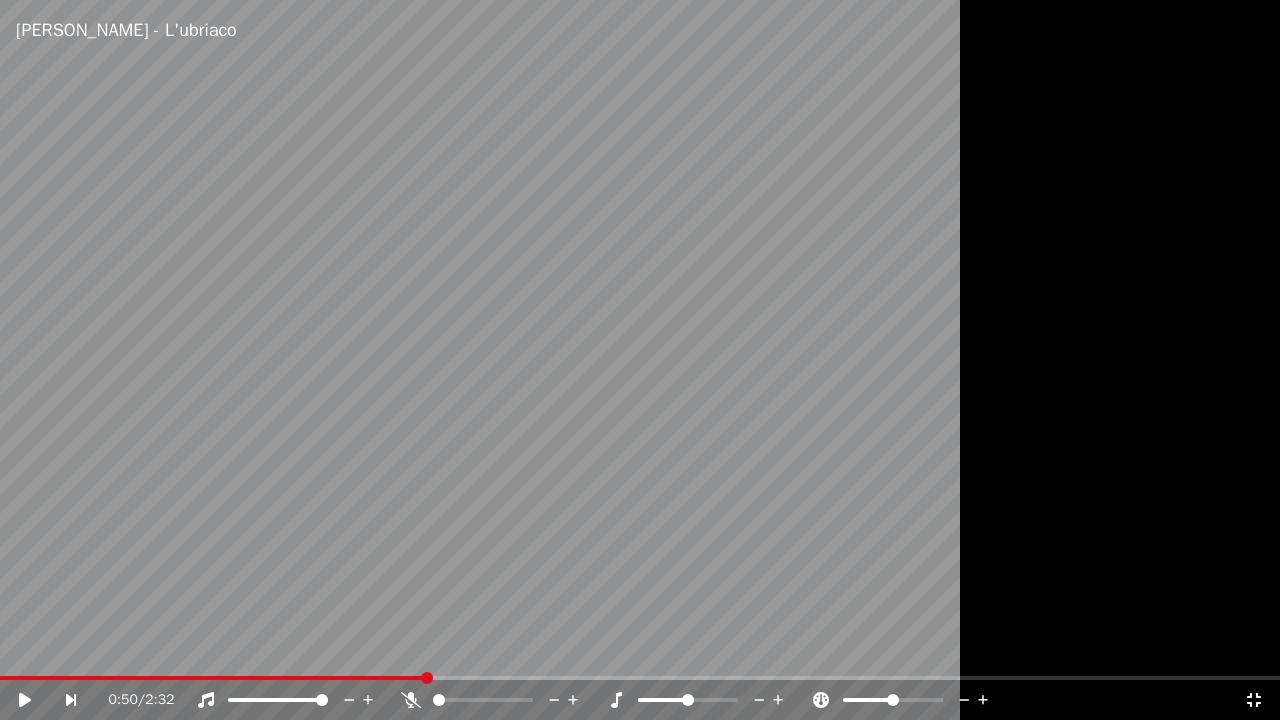 click 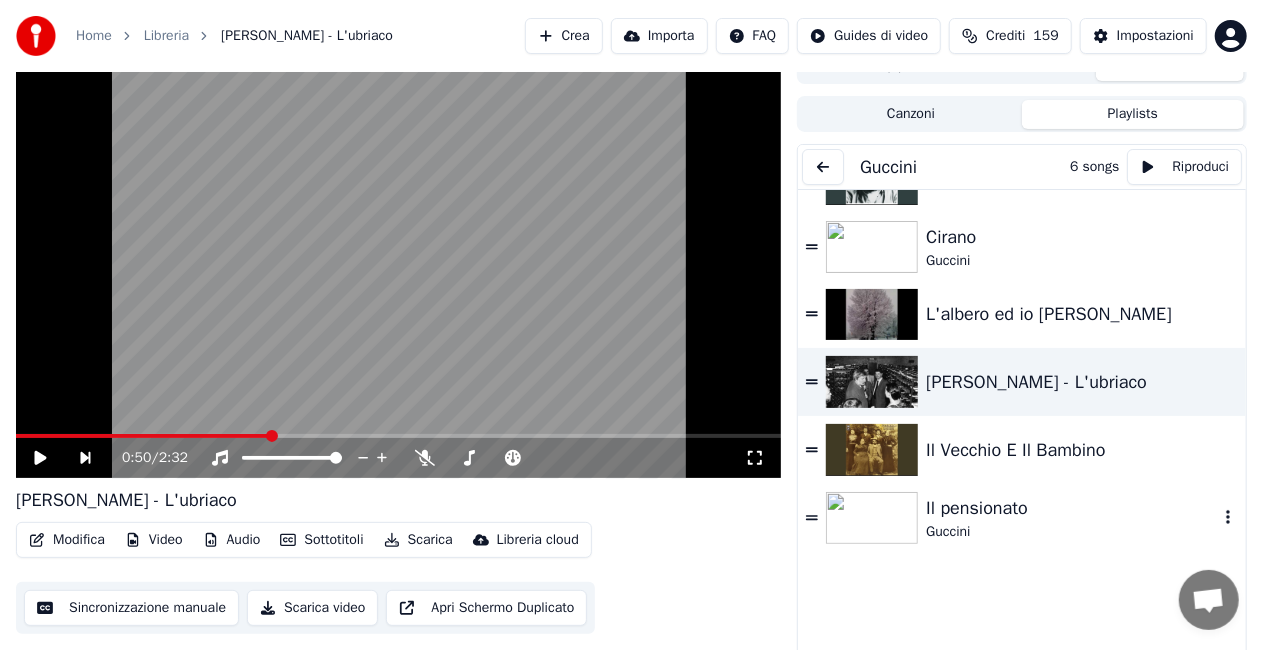 click on "Guccini" at bounding box center [1072, 532] 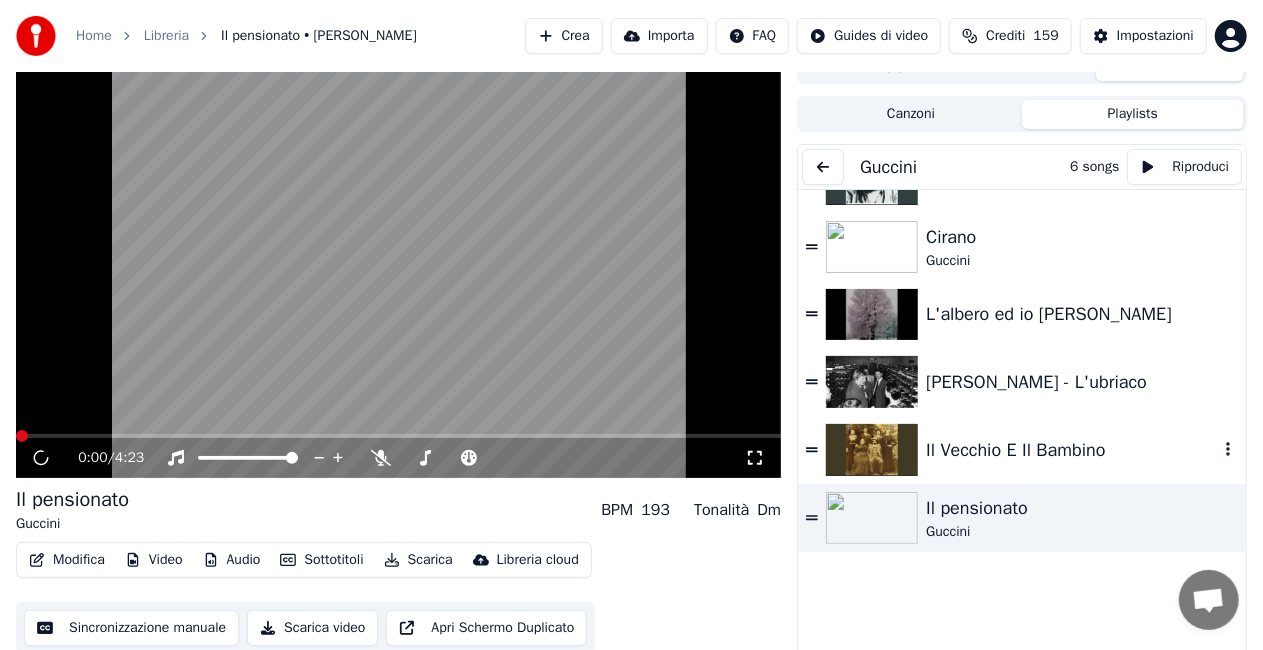 click on "Il Vecchio E Il Bambino" at bounding box center (1072, 450) 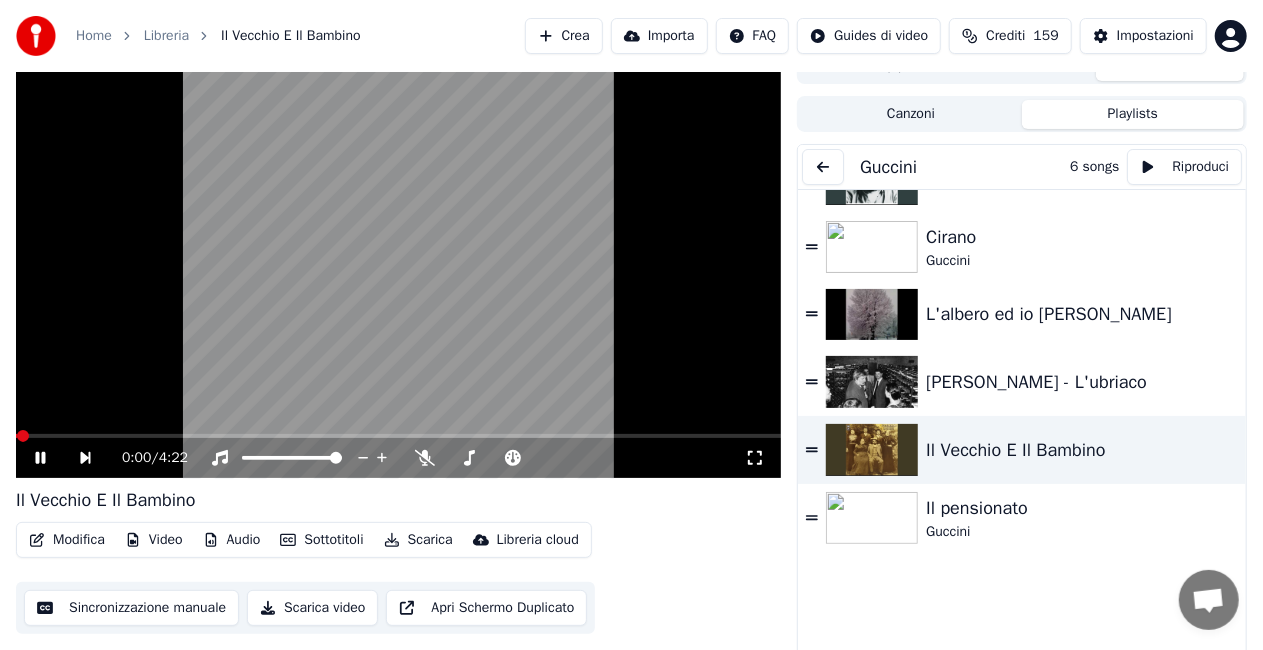 click 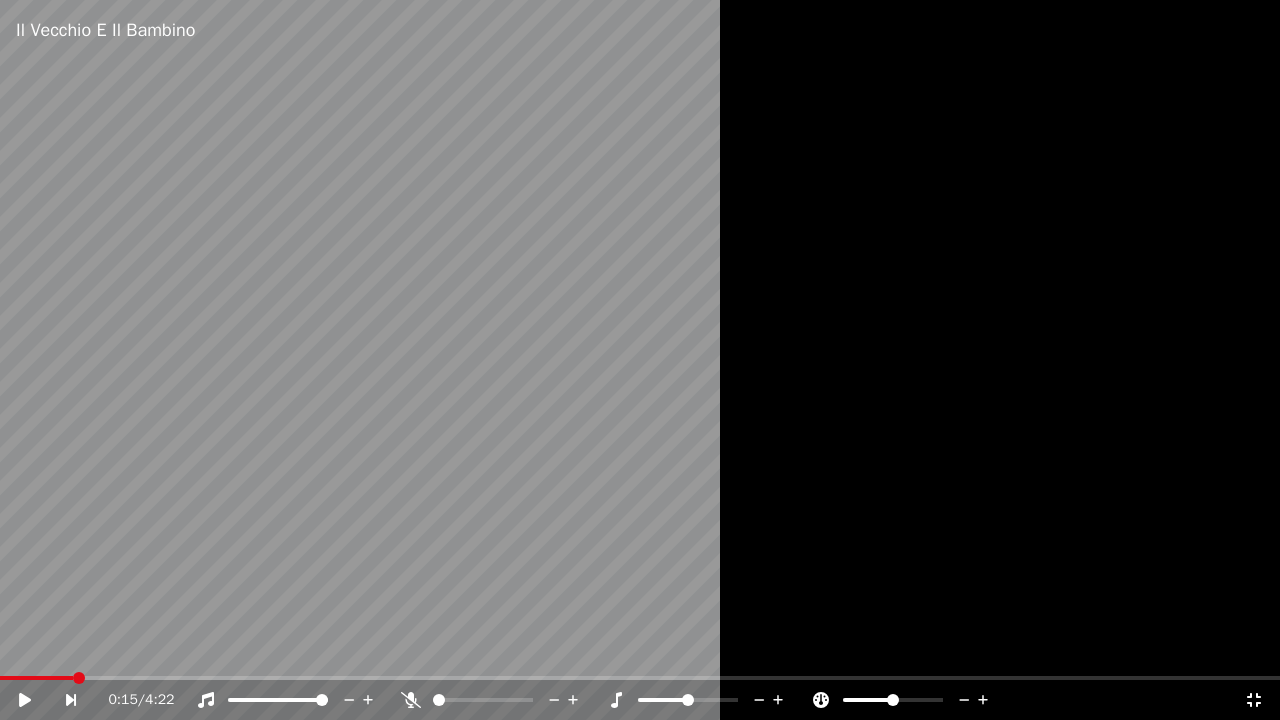 click at bounding box center [640, 678] 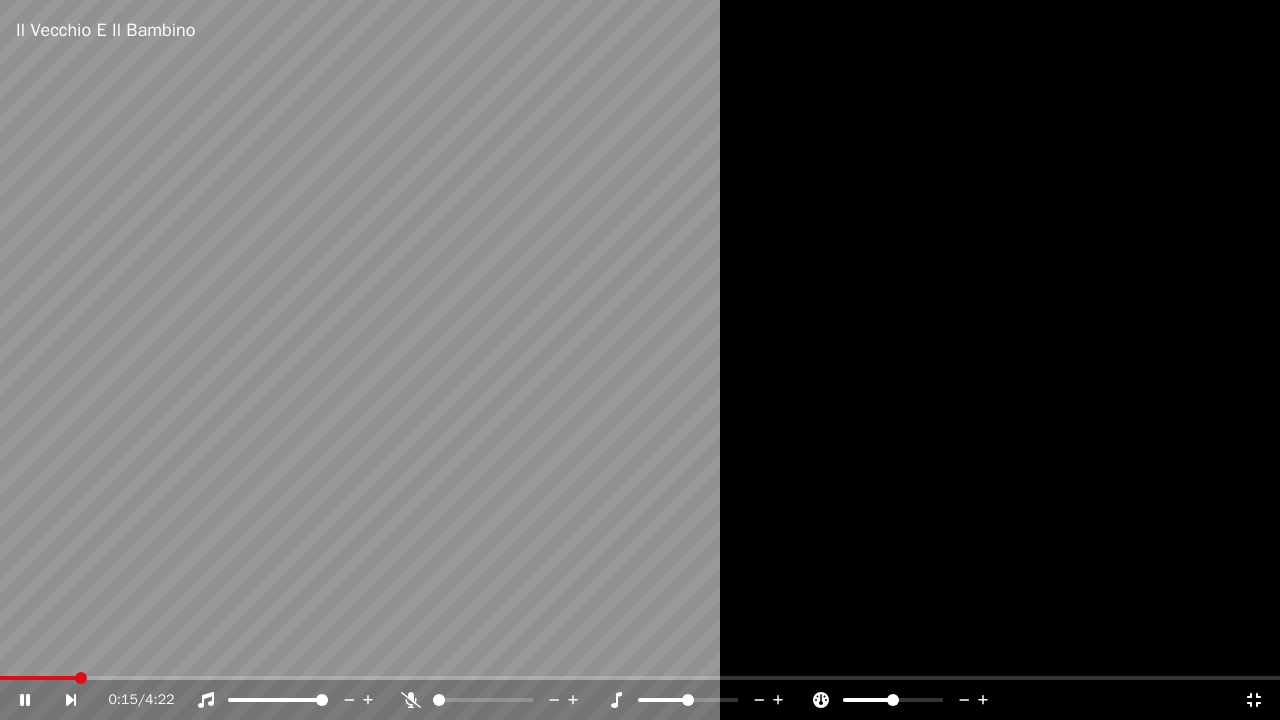 click at bounding box center [640, 678] 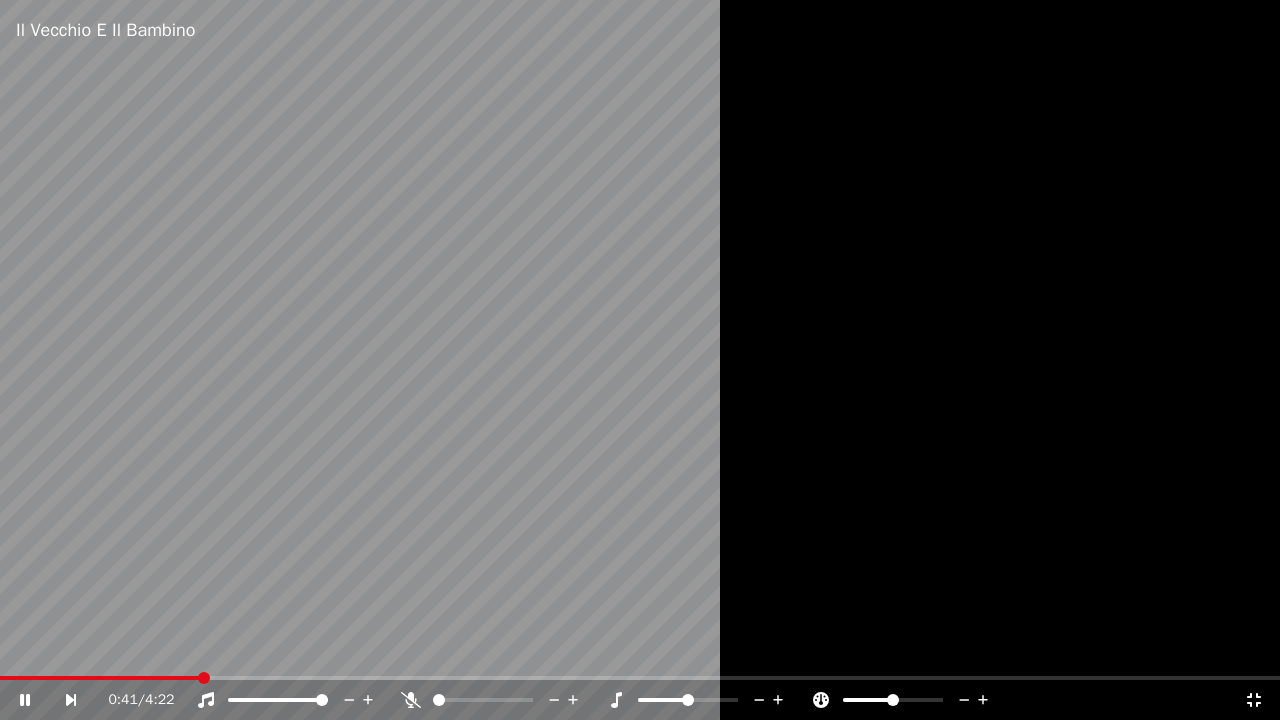 click at bounding box center [640, 678] 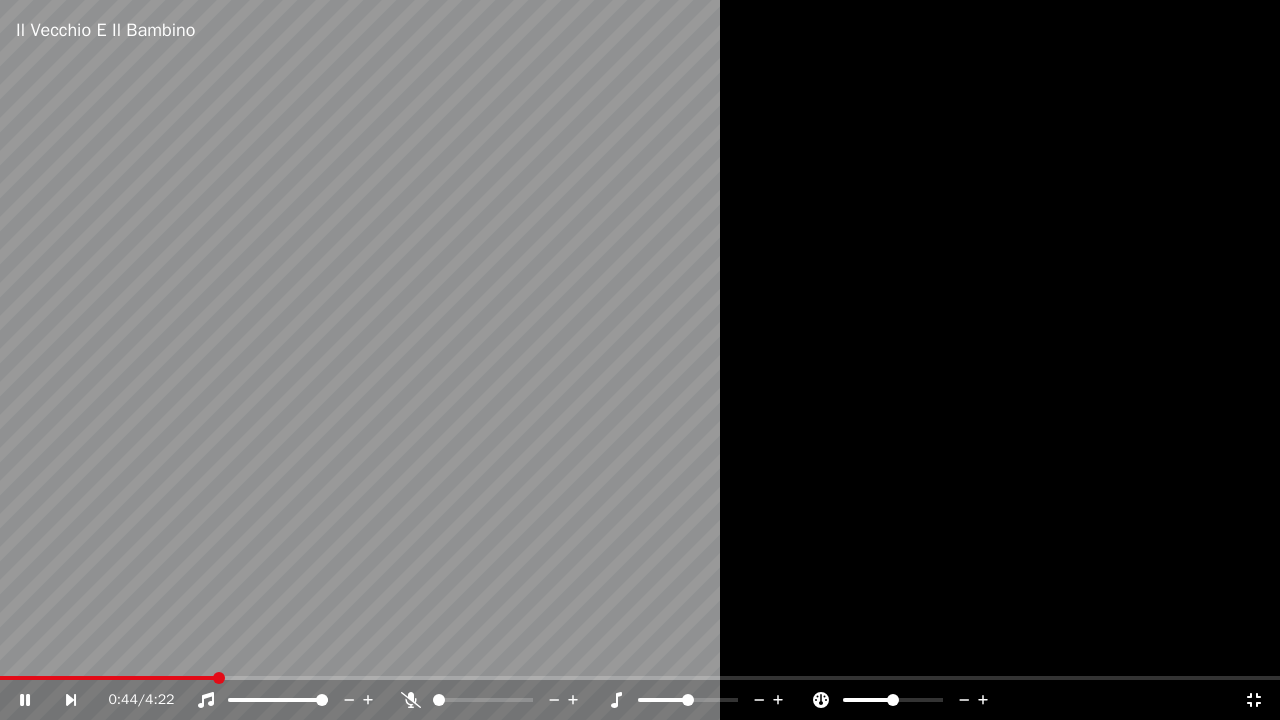 click at bounding box center (219, 678) 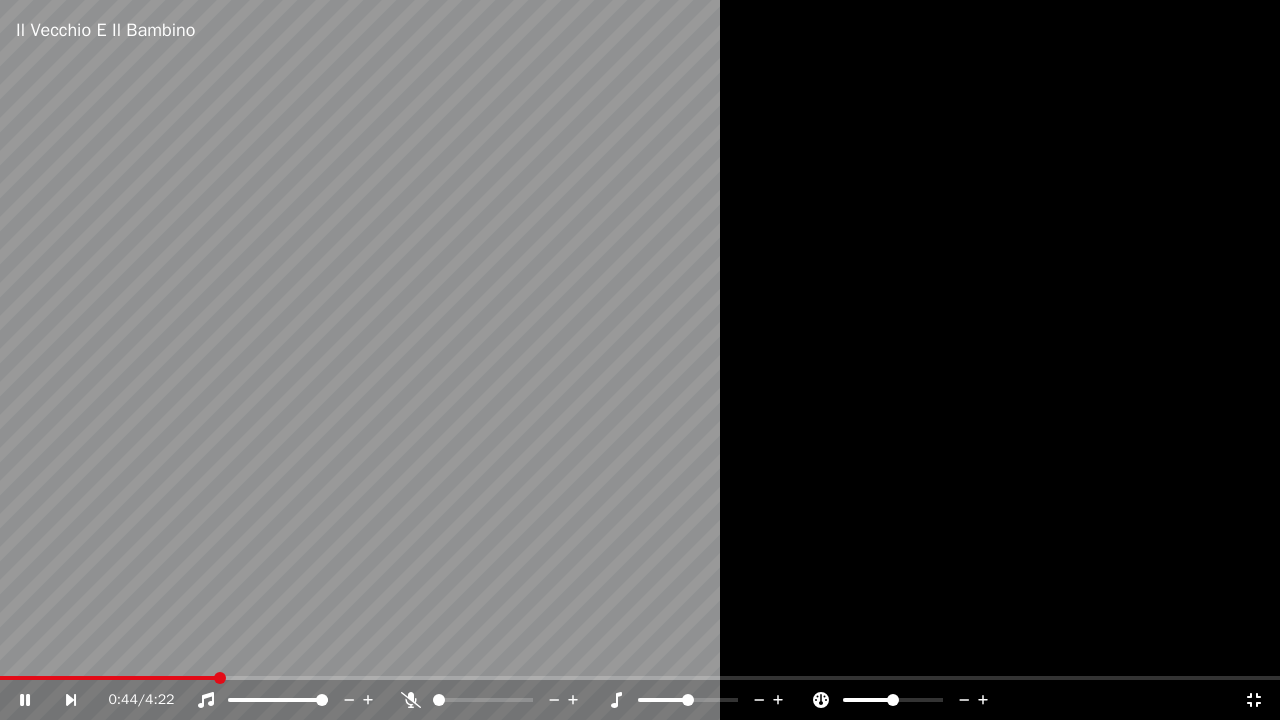 click at bounding box center [640, 360] 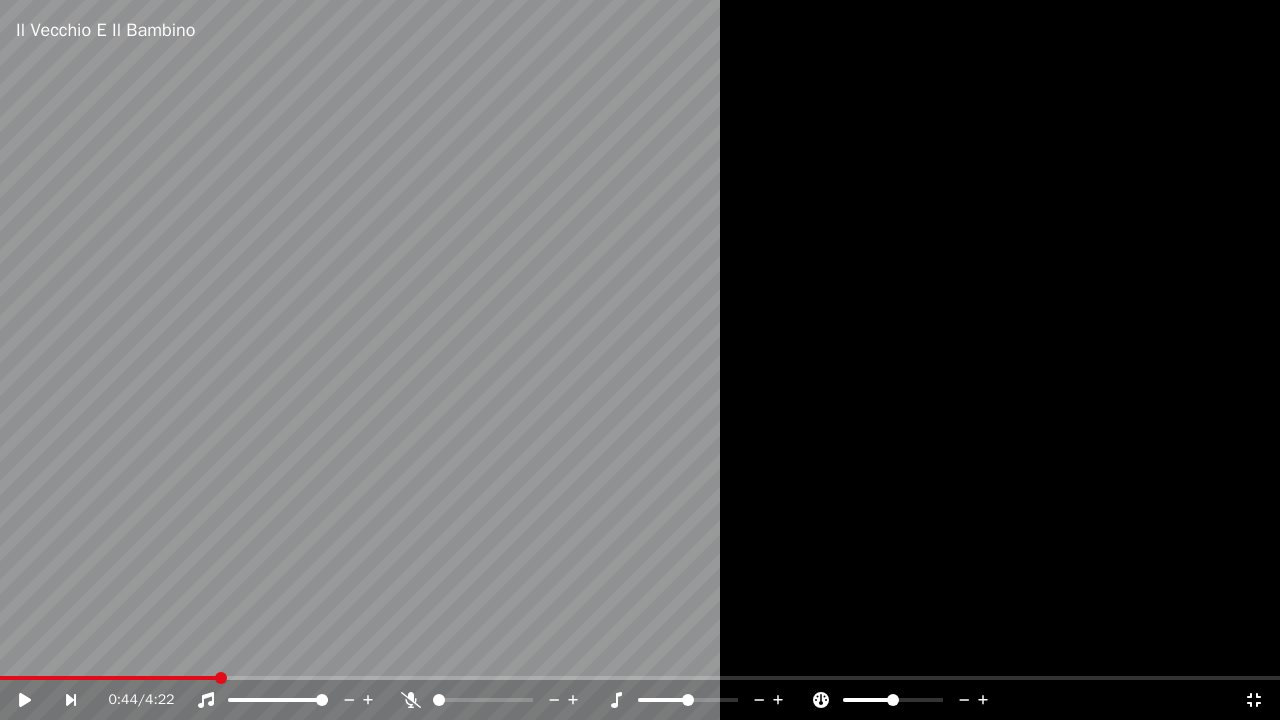 click at bounding box center (640, 360) 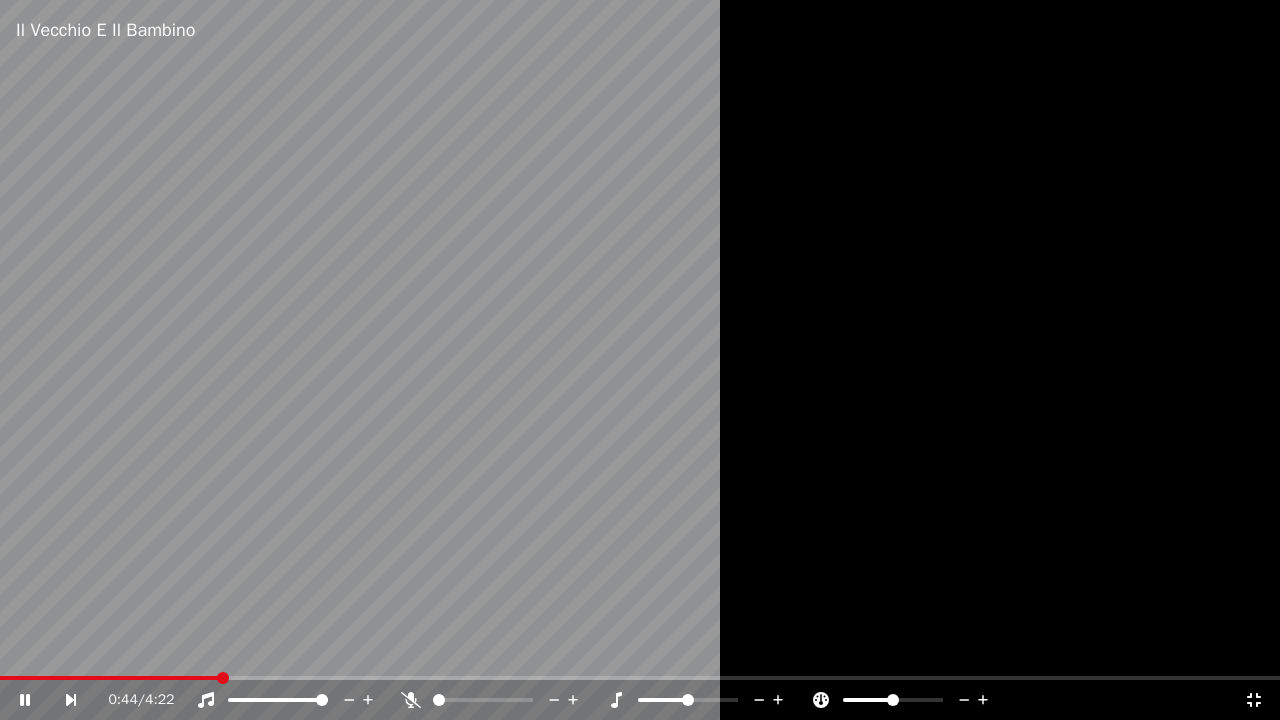 click at bounding box center [640, 360] 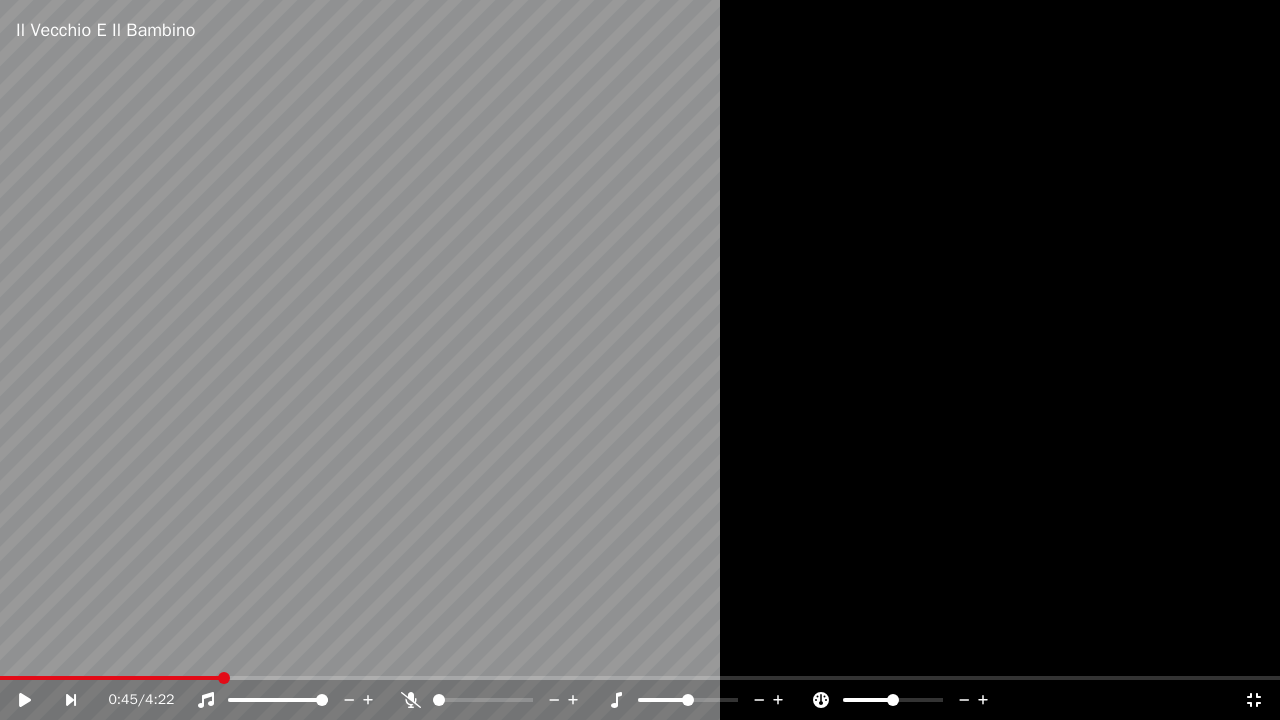 click on "0:45  /  4:22" at bounding box center (640, 700) 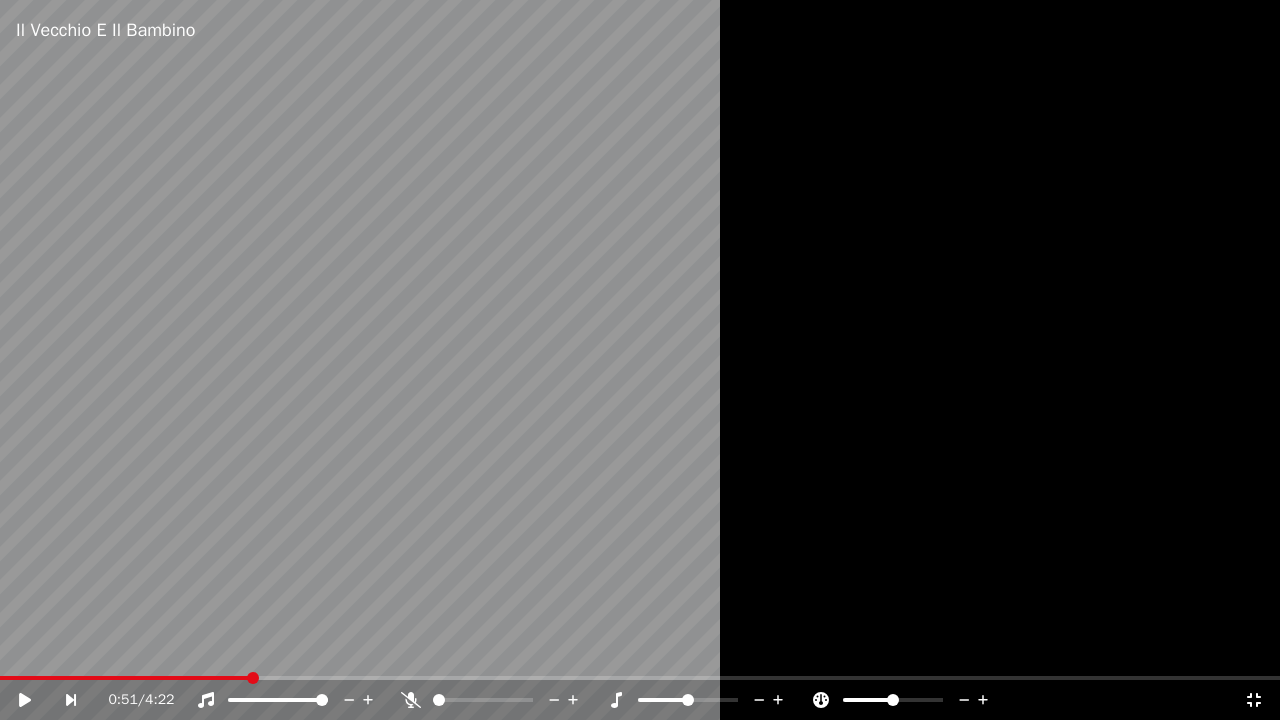 click at bounding box center (640, 678) 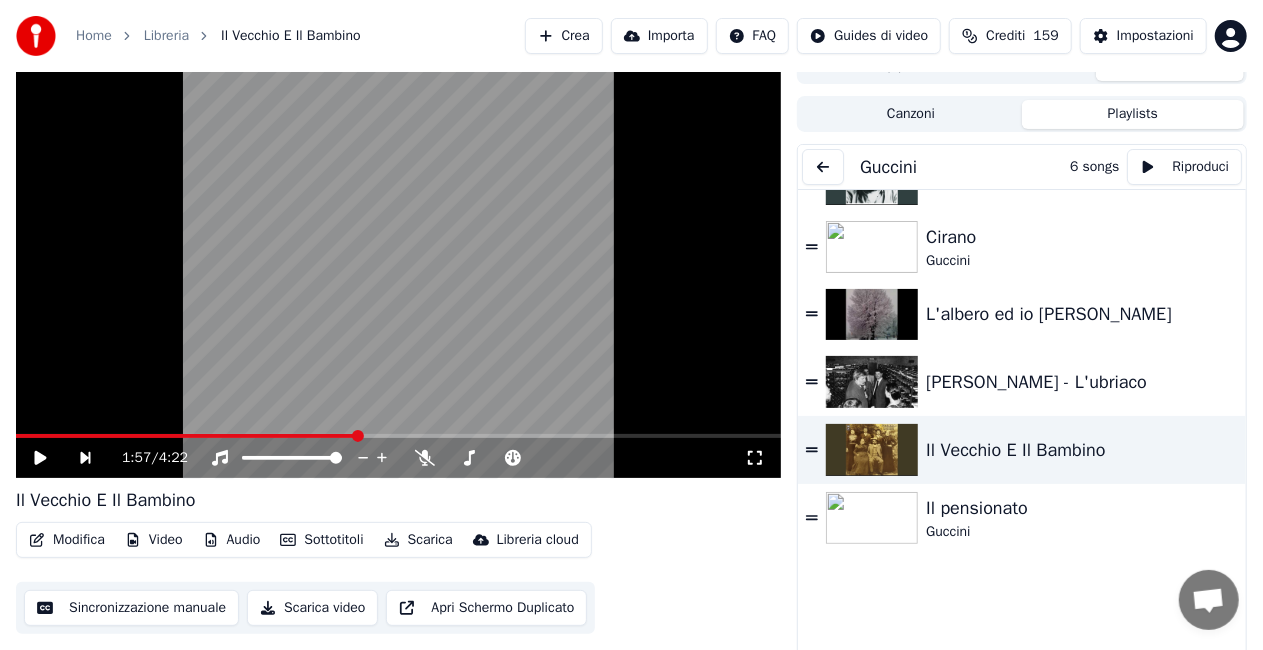 click at bounding box center [823, 167] 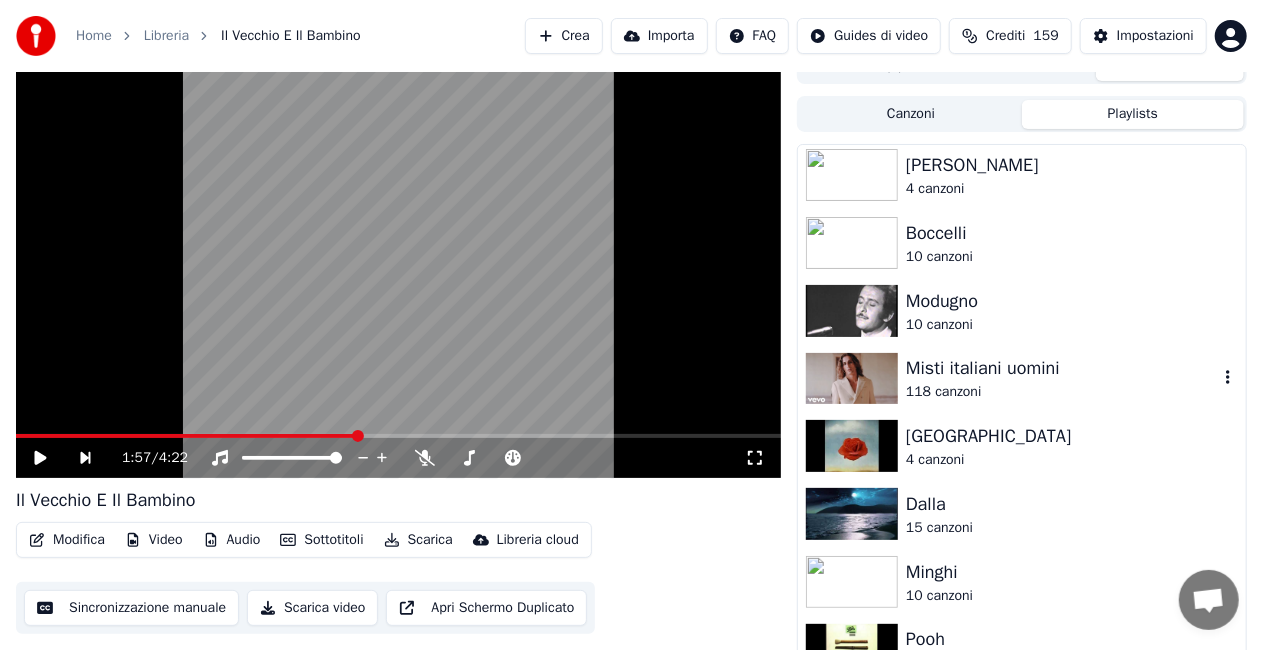 scroll, scrollTop: 448, scrollLeft: 0, axis: vertical 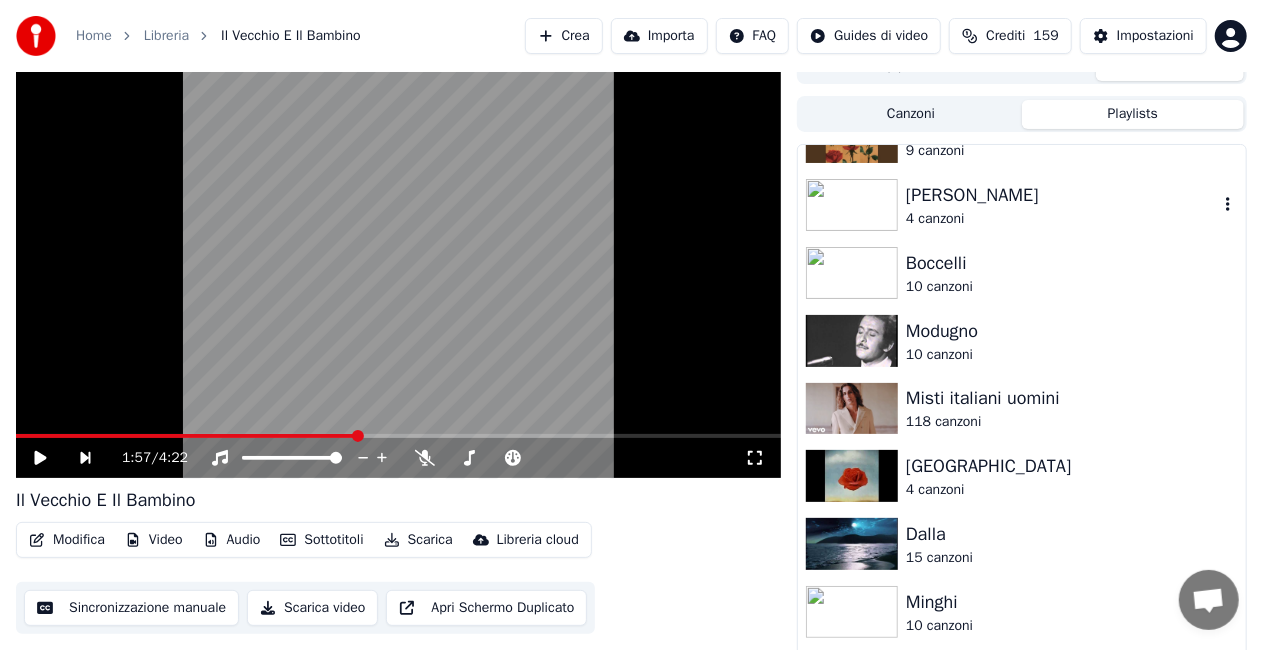 click on "4 canzoni" at bounding box center [1062, 219] 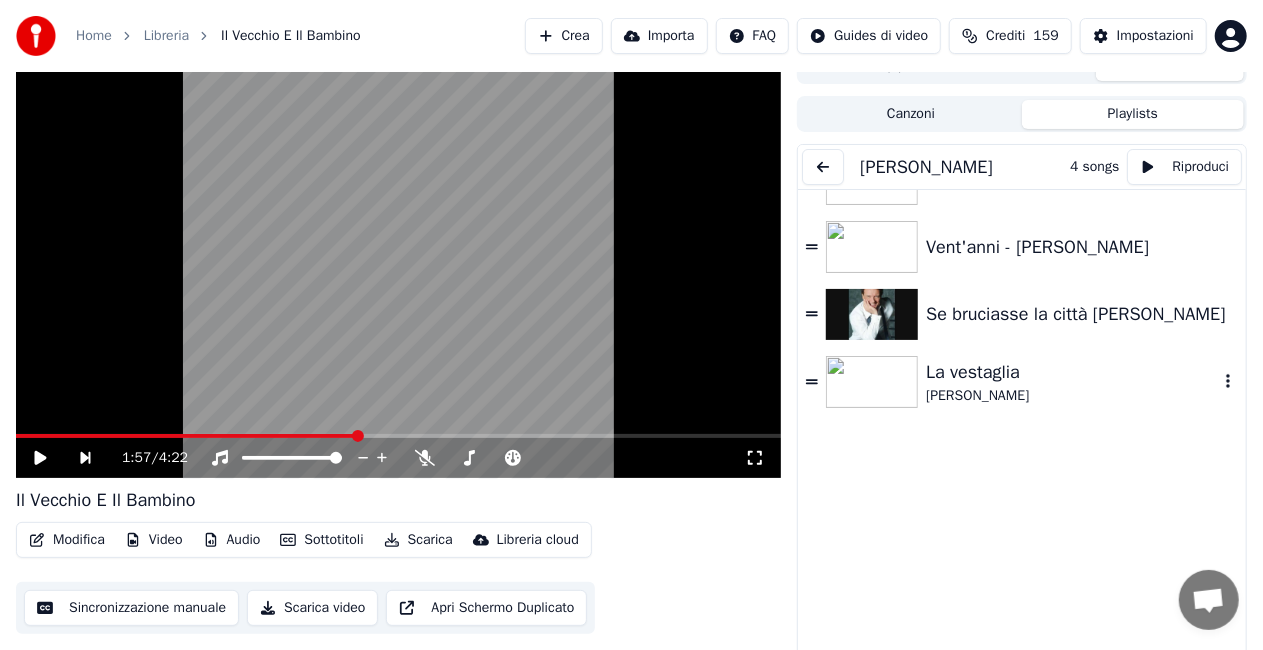 click on "La vestaglia" at bounding box center [1072, 372] 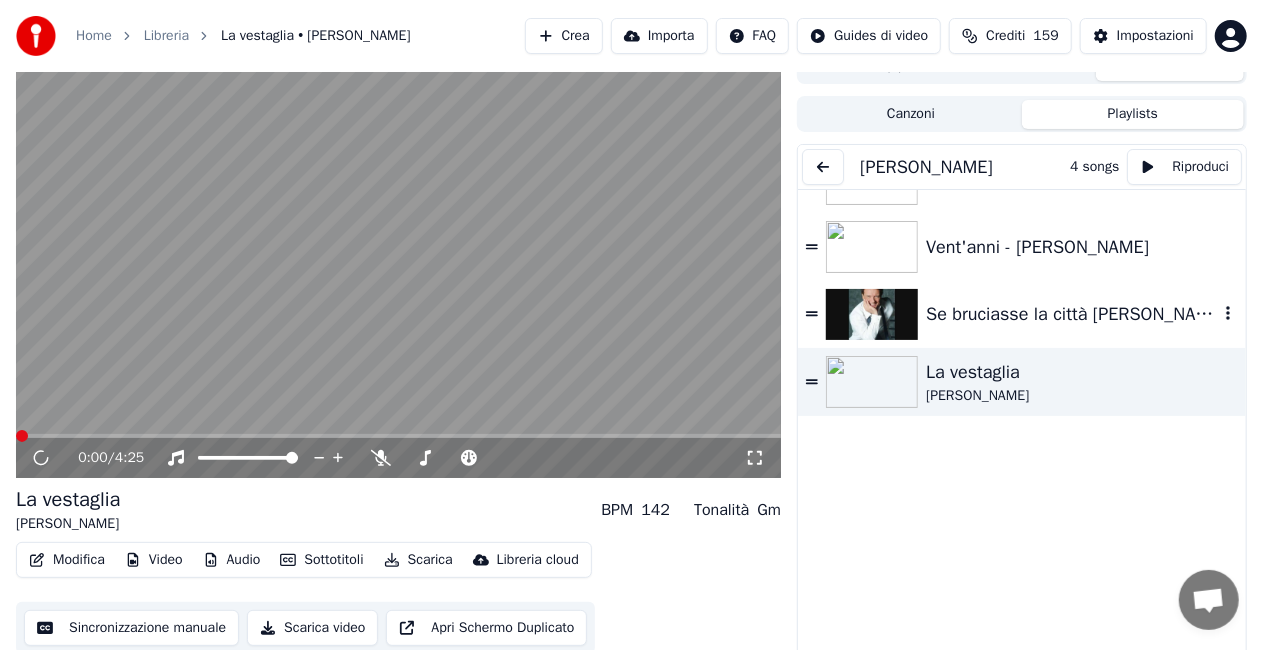 scroll, scrollTop: 0, scrollLeft: 0, axis: both 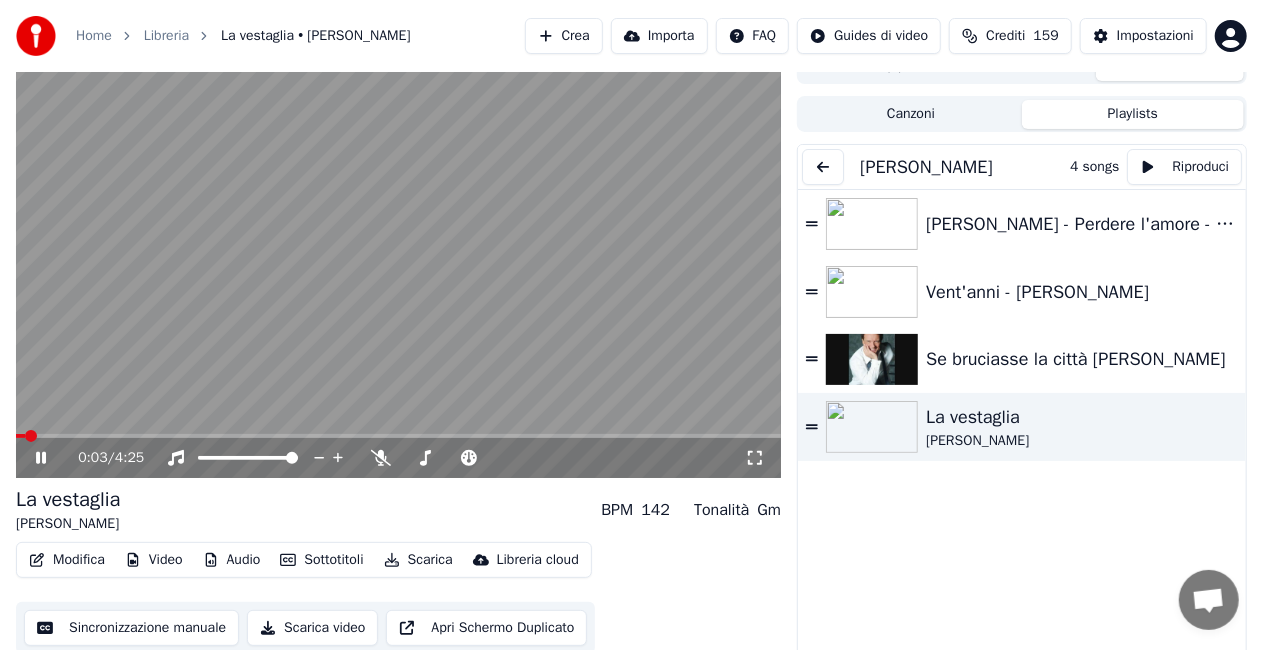 click 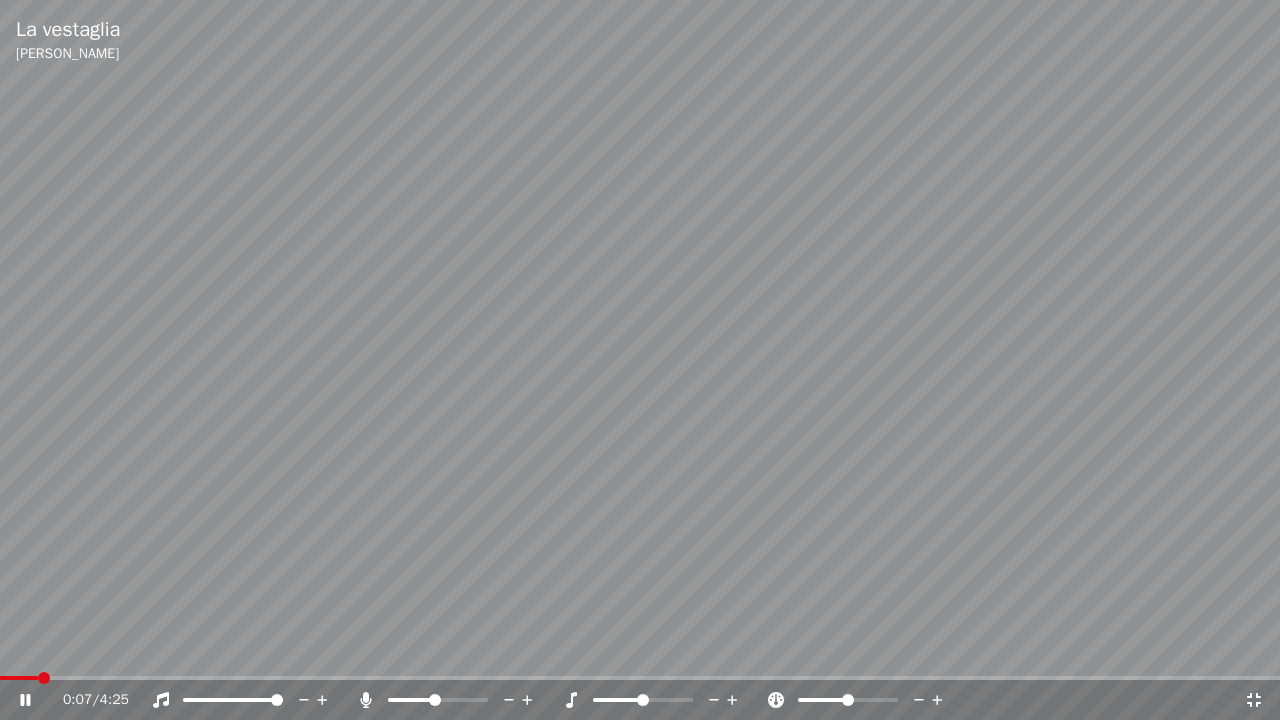 click at bounding box center (435, 700) 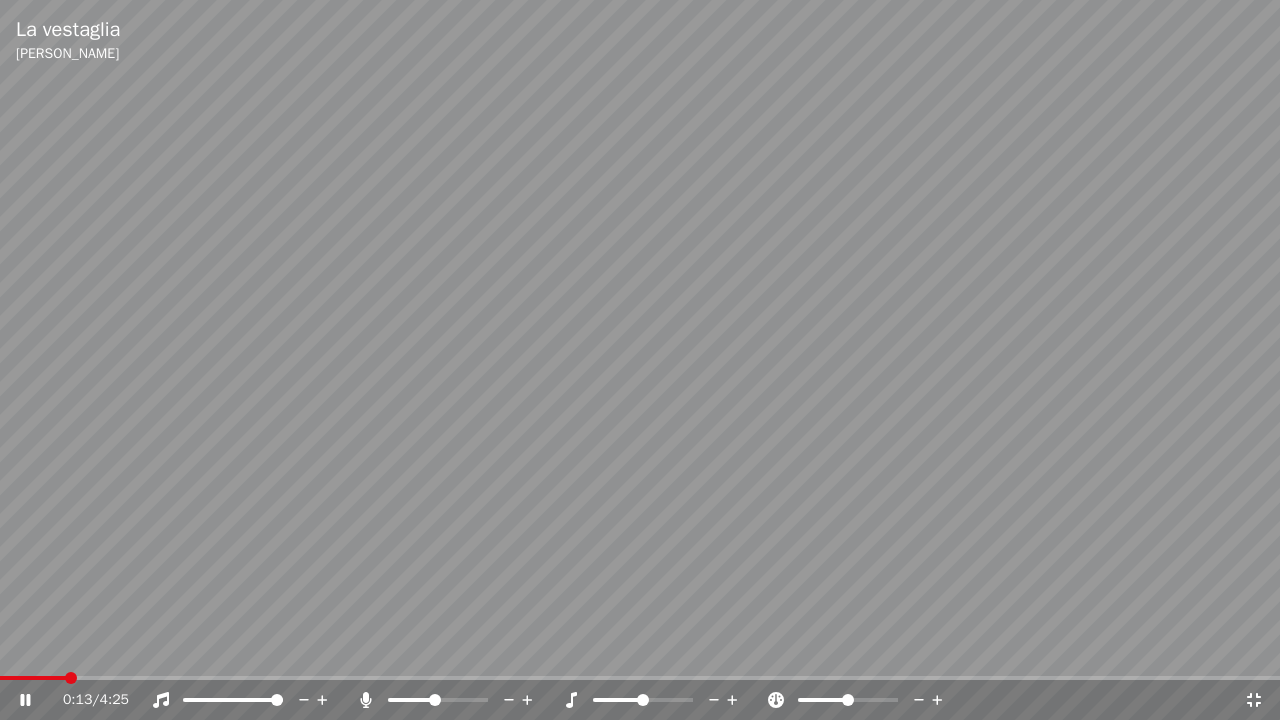 click at bounding box center [456, 700] 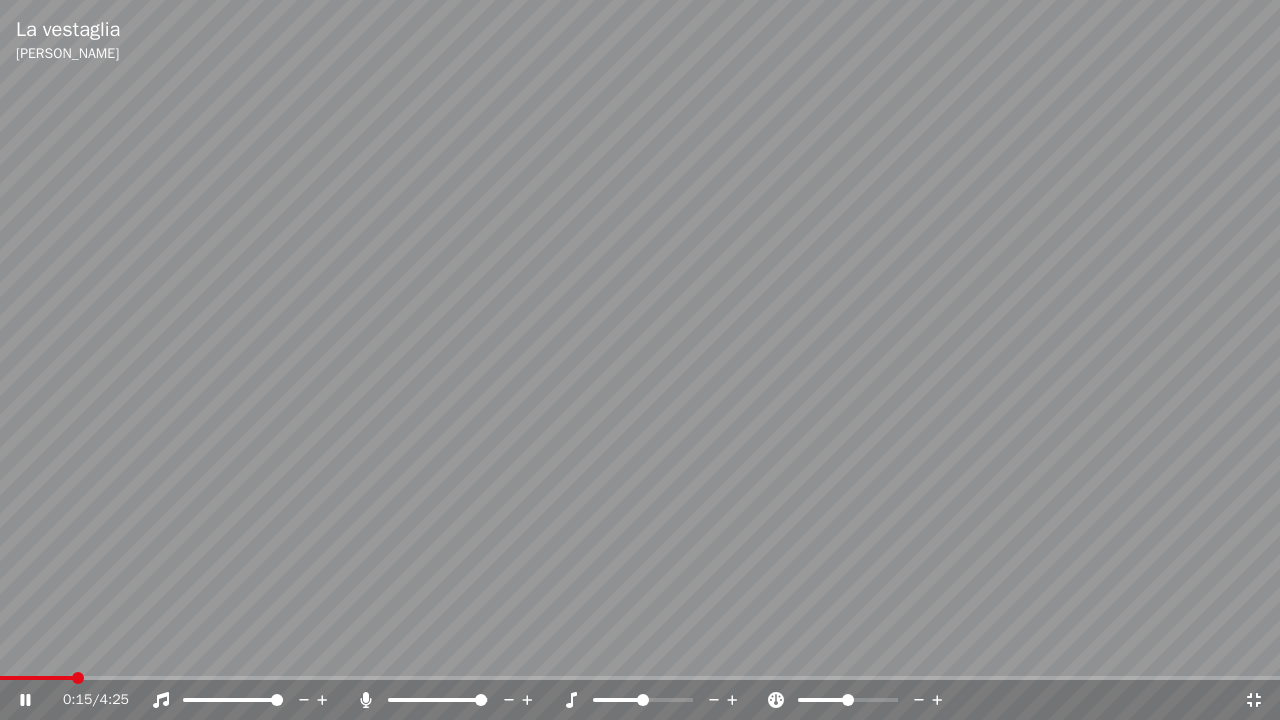 click at bounding box center [481, 700] 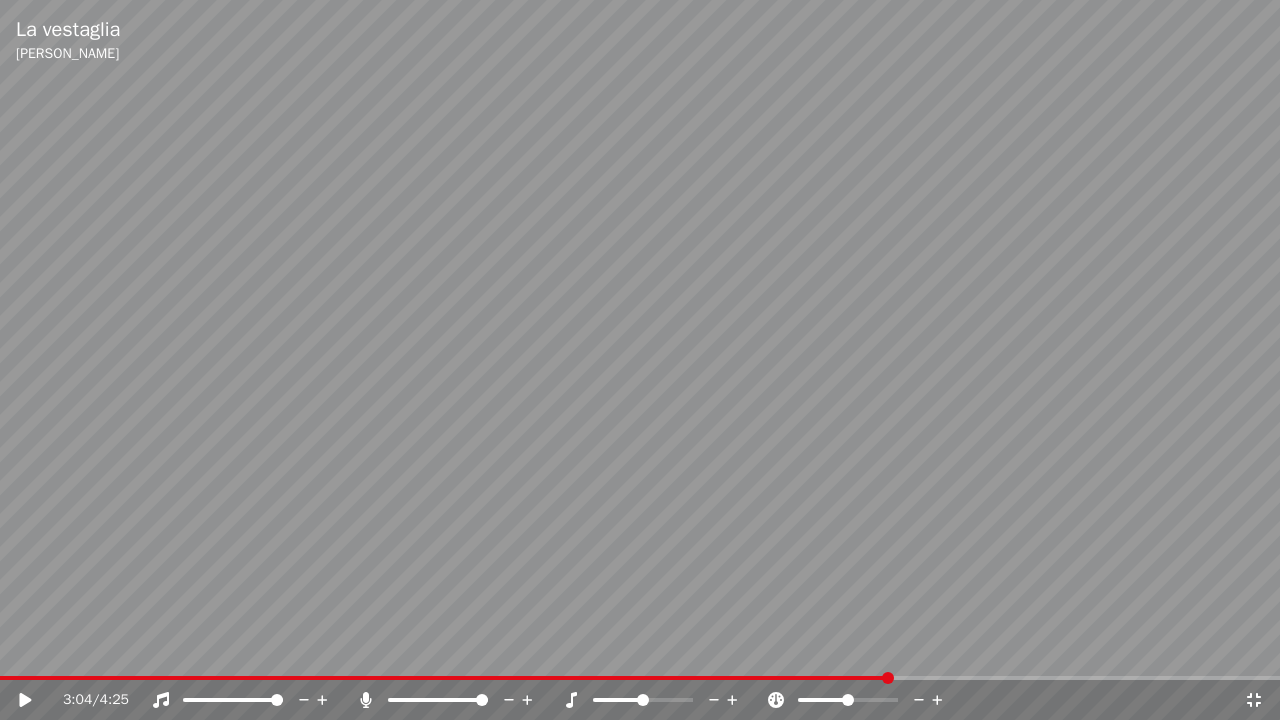 click at bounding box center (640, 360) 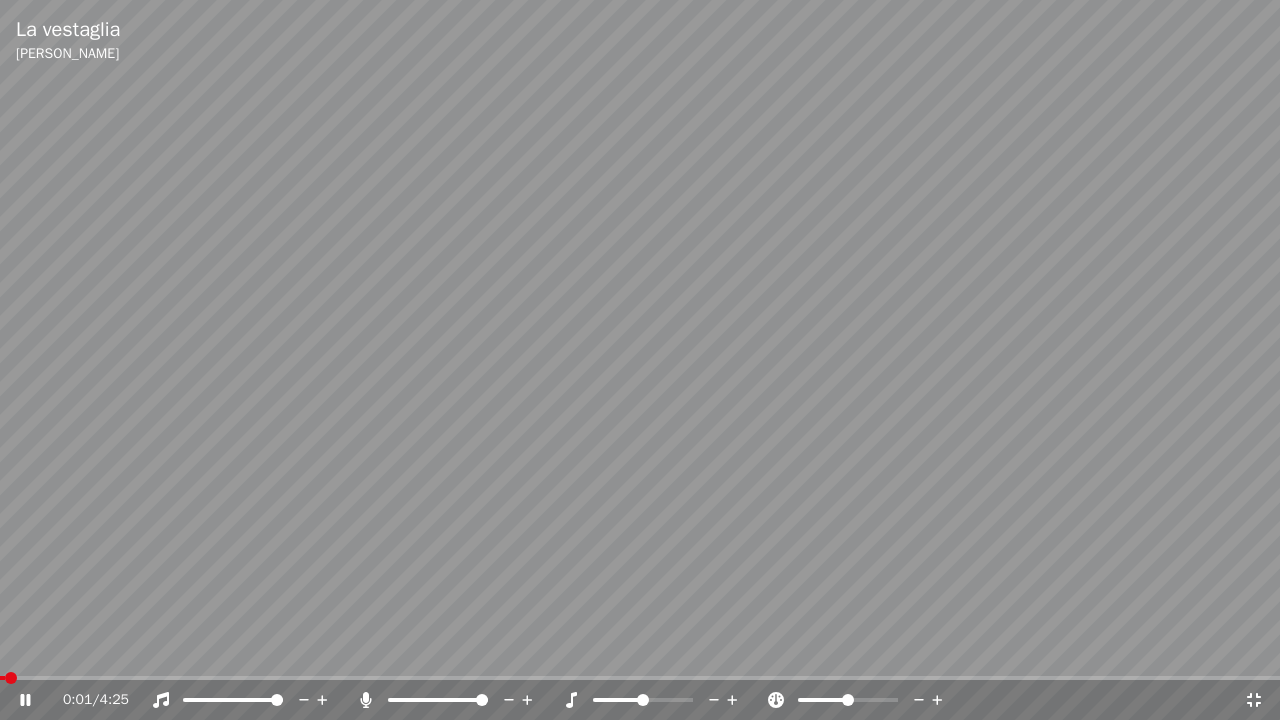 click at bounding box center [2, 678] 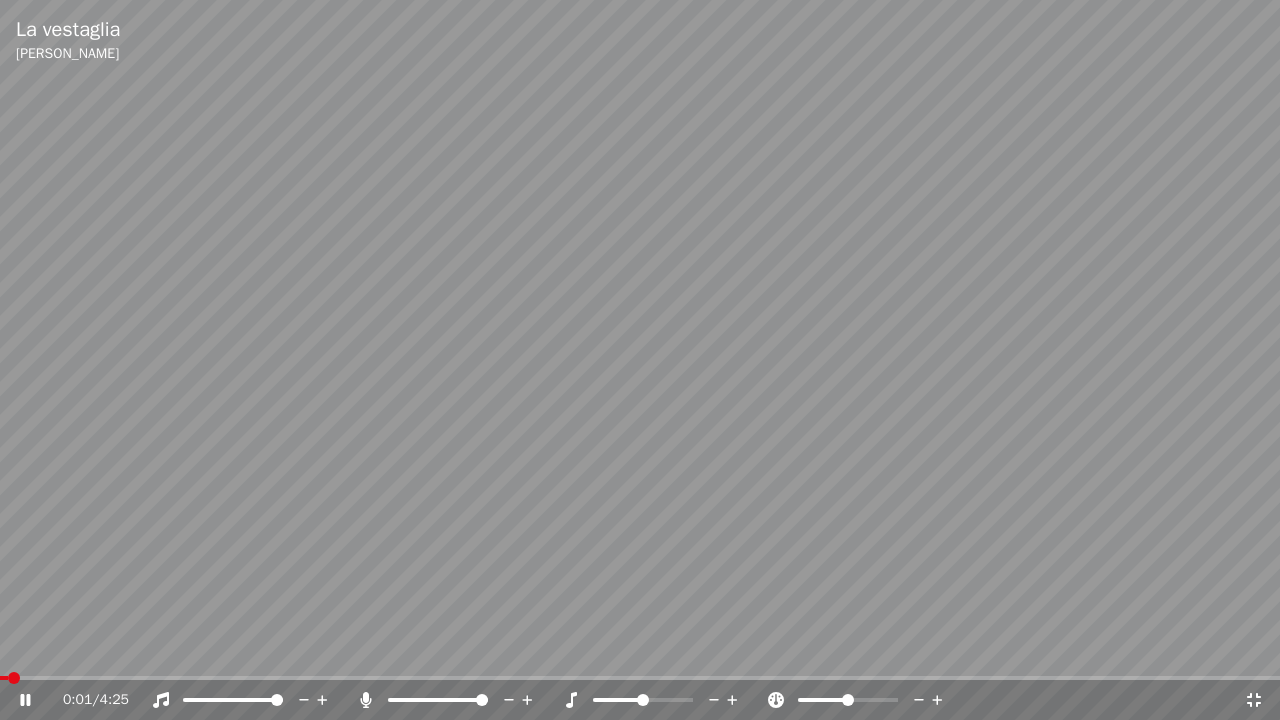 click at bounding box center (640, 360) 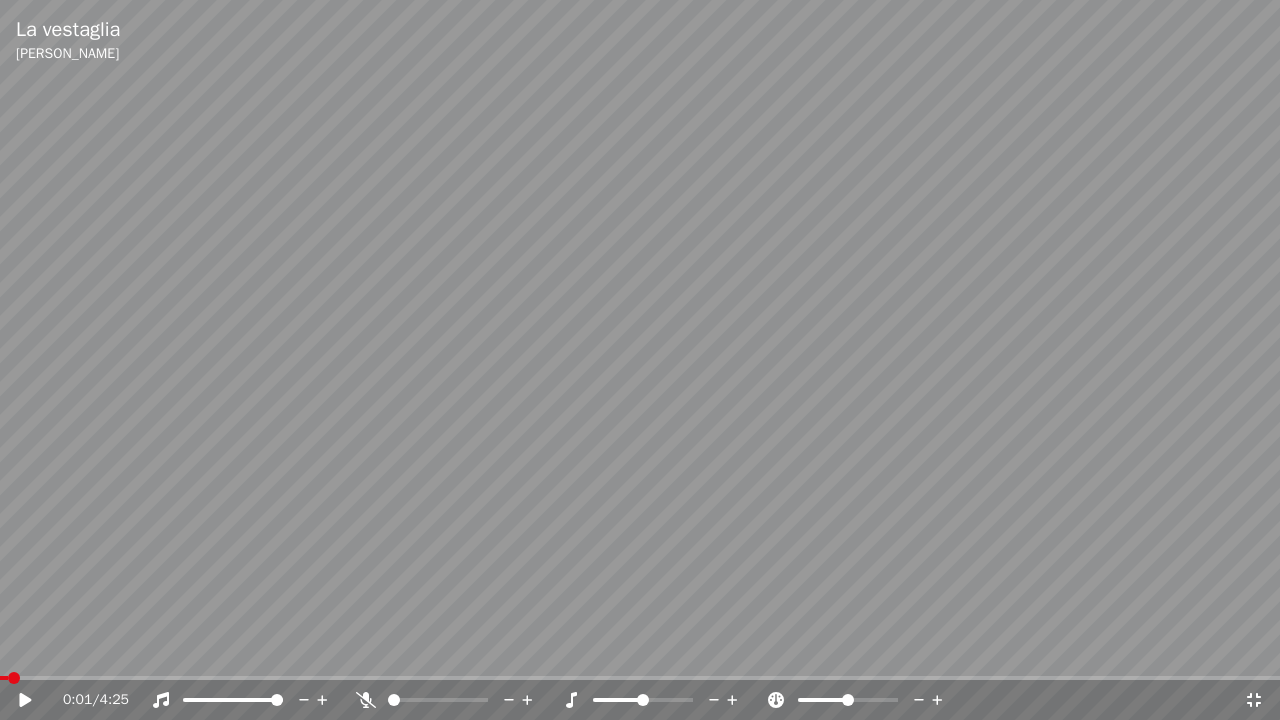 click at bounding box center (394, 700) 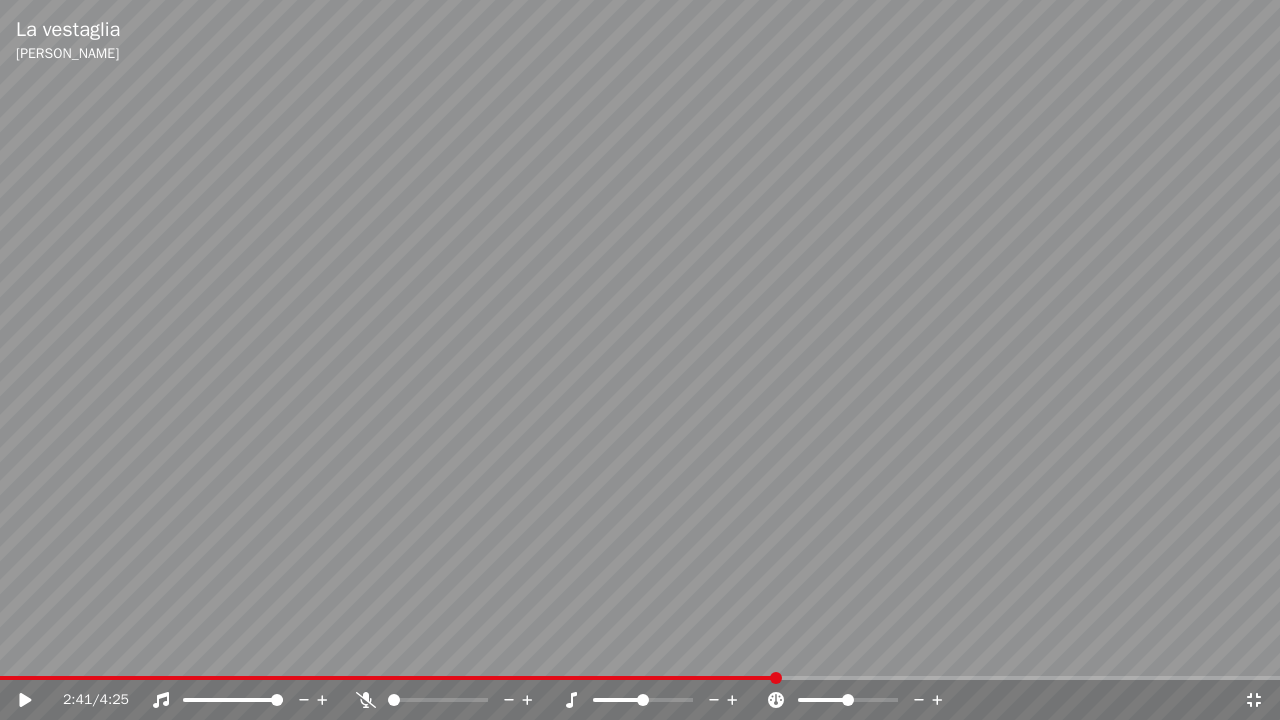 click 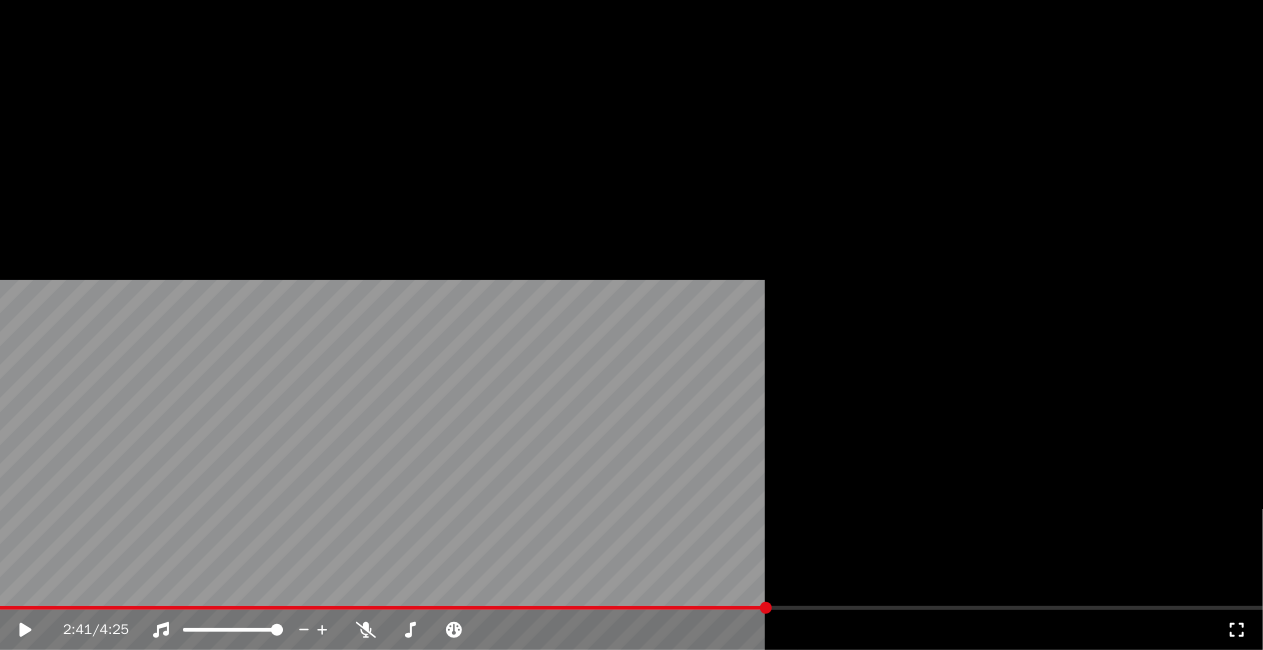 scroll, scrollTop: 0, scrollLeft: 0, axis: both 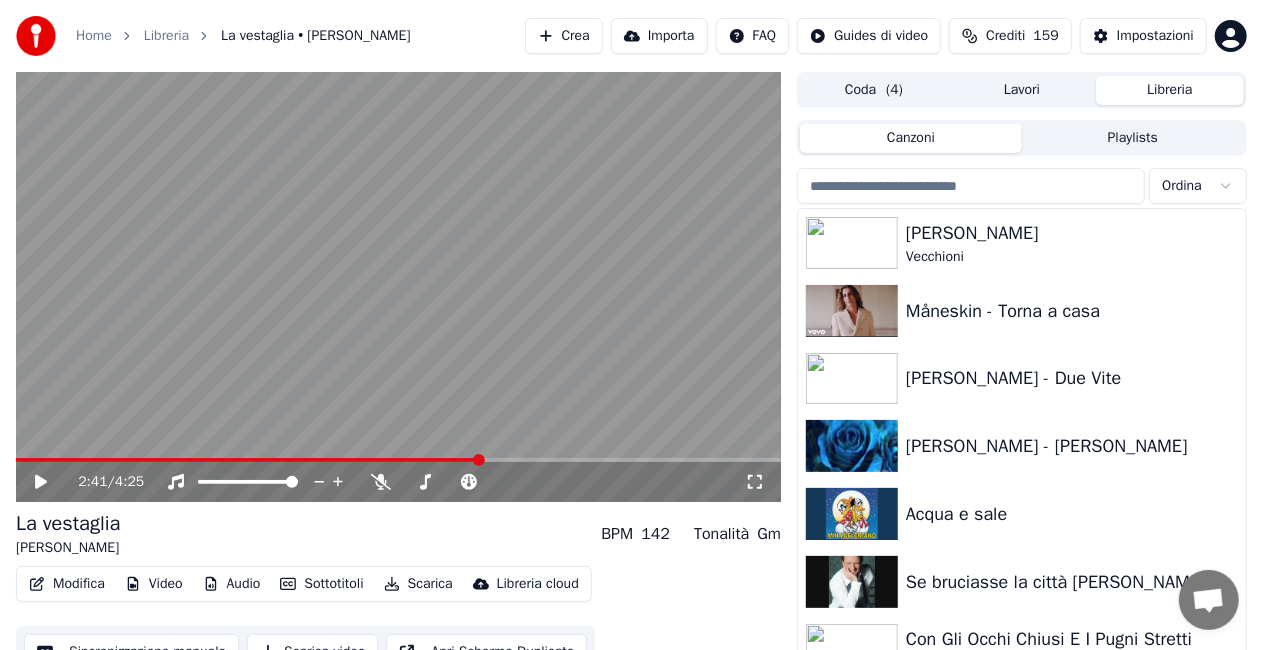 click on "Canzoni" at bounding box center [911, 138] 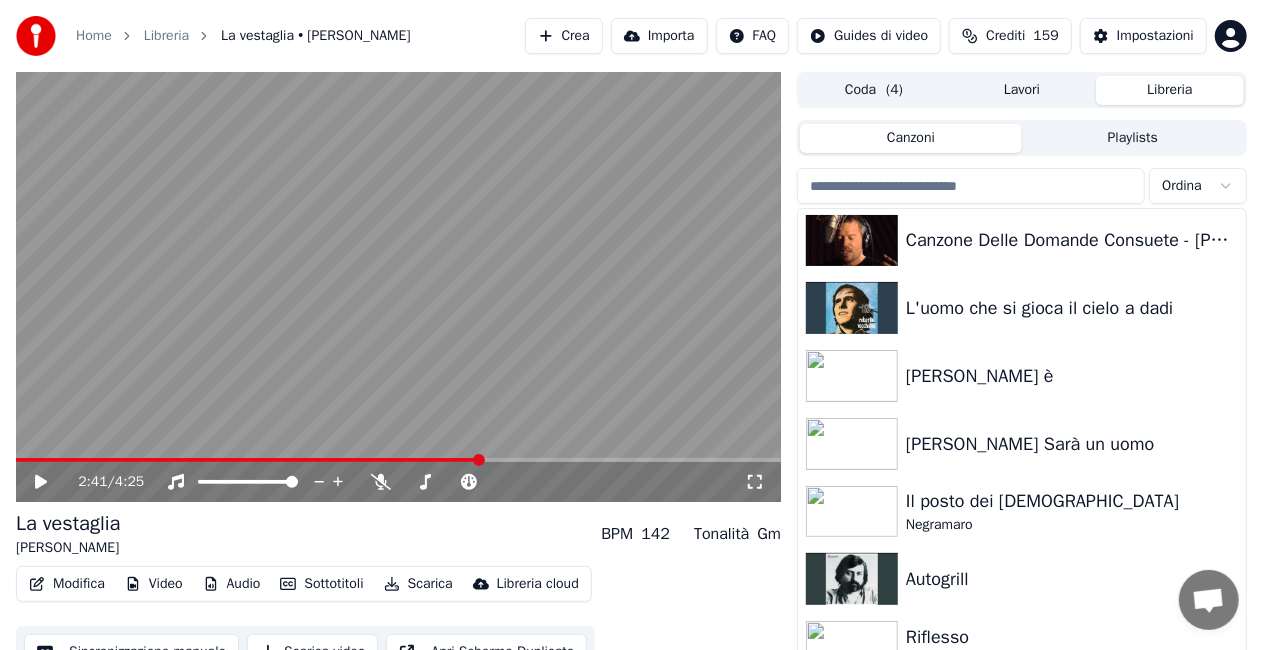 scroll, scrollTop: 2200, scrollLeft: 0, axis: vertical 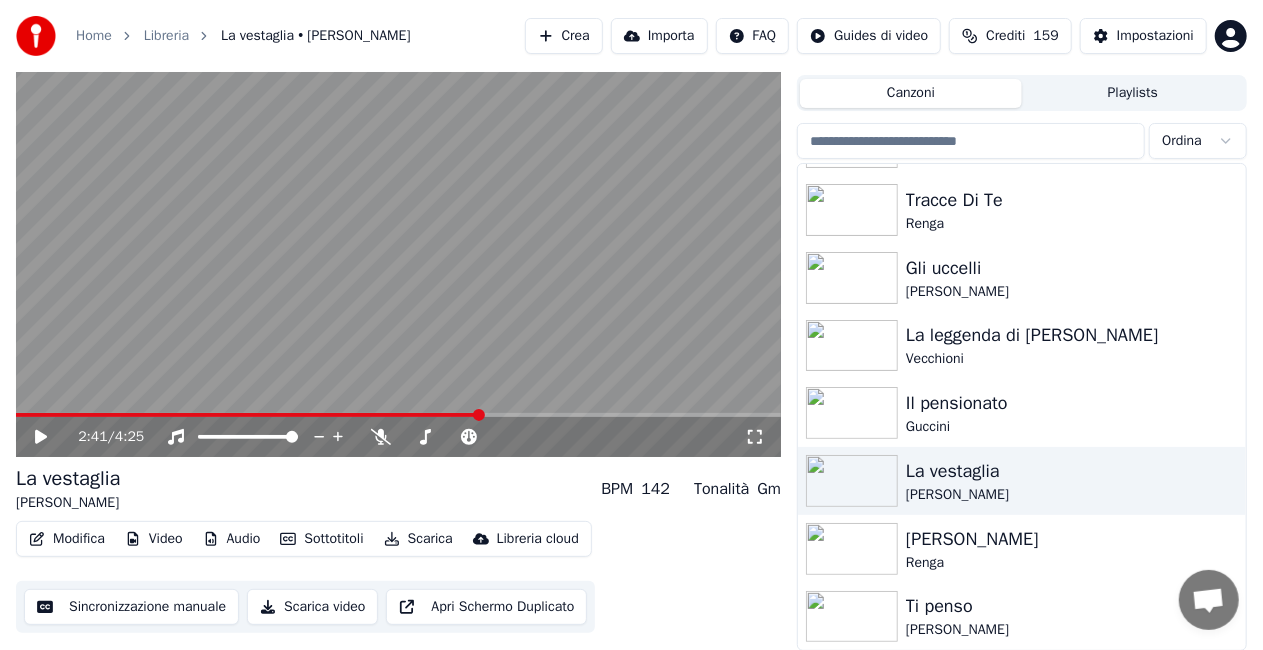 click on "[PERSON_NAME]" at bounding box center [1062, 630] 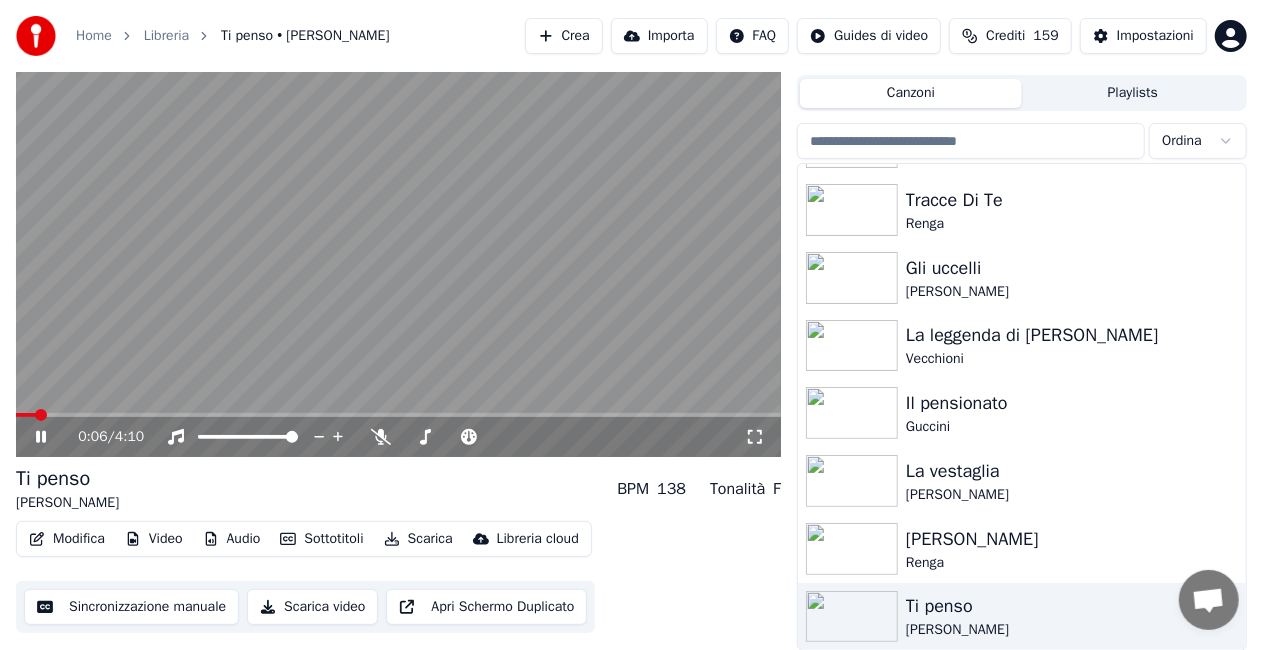 click 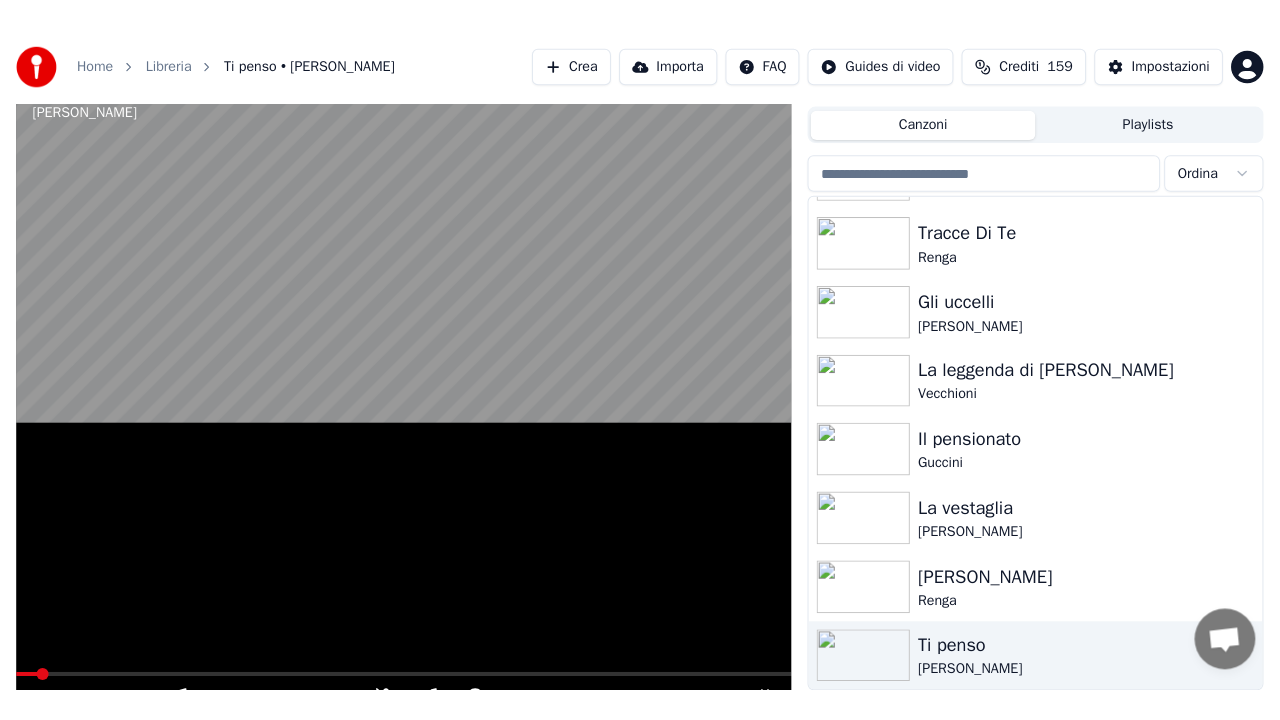 scroll, scrollTop: 28, scrollLeft: 0, axis: vertical 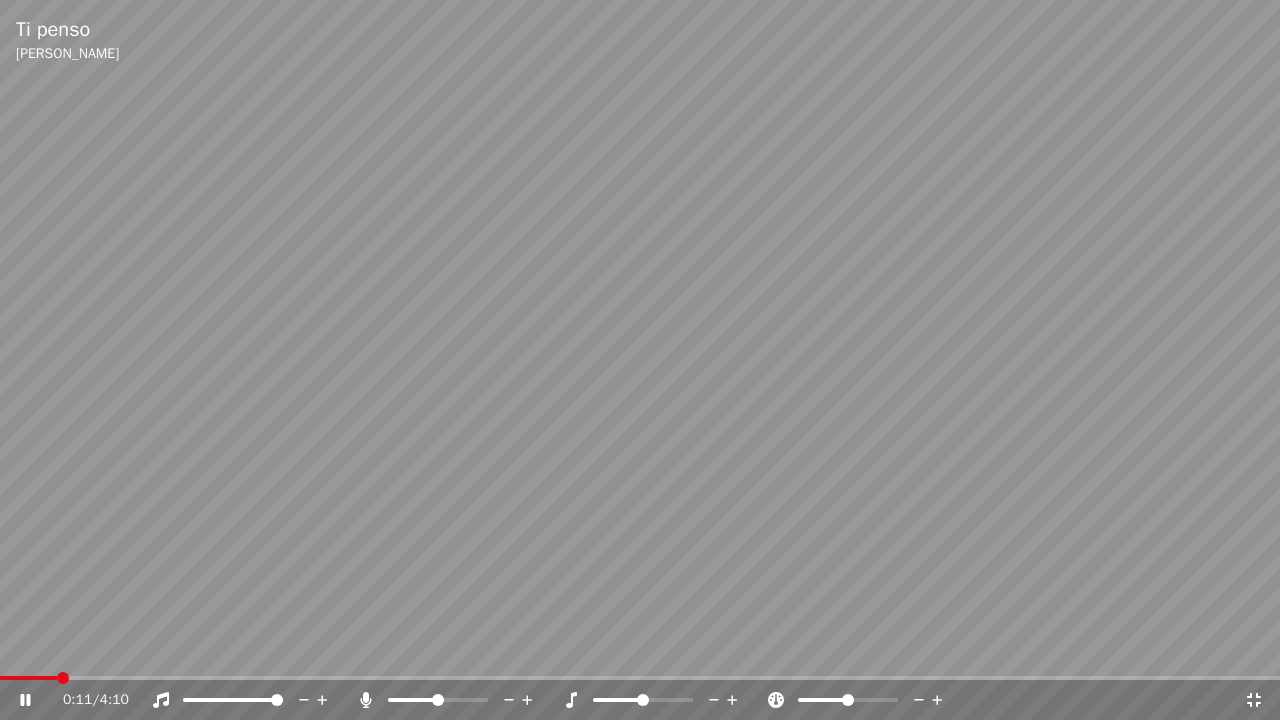 click at bounding box center (438, 700) 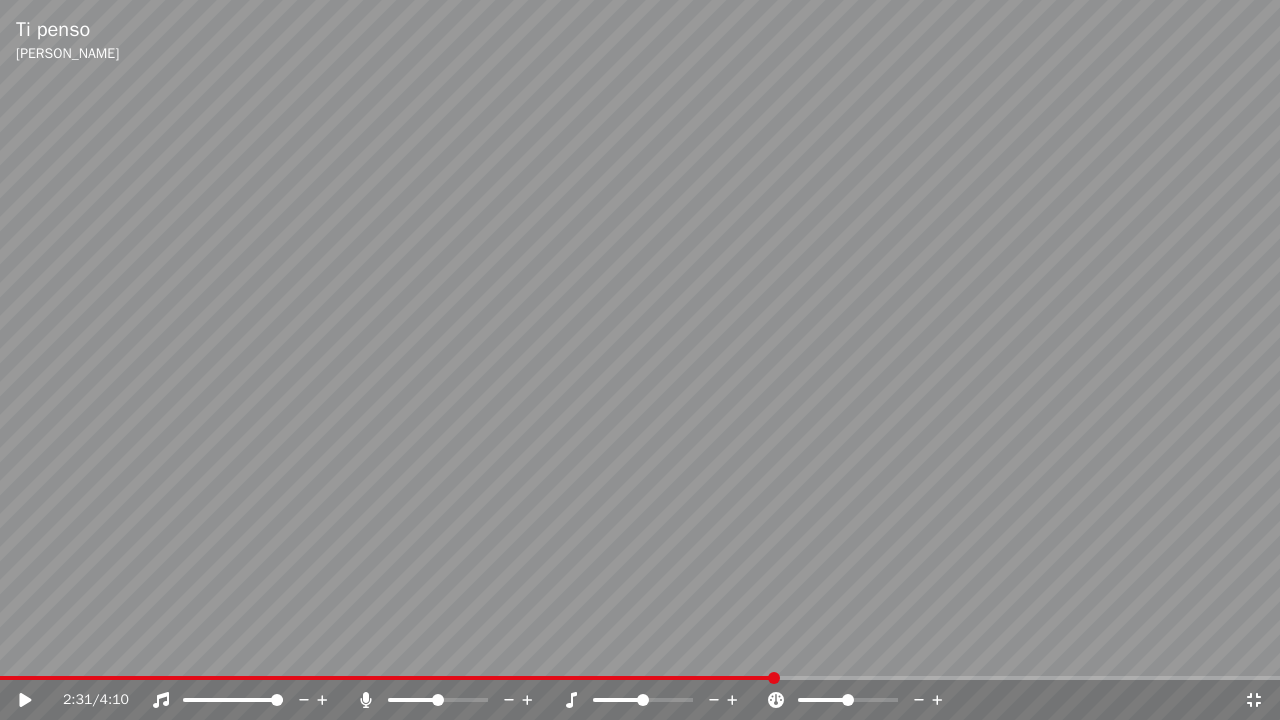 click 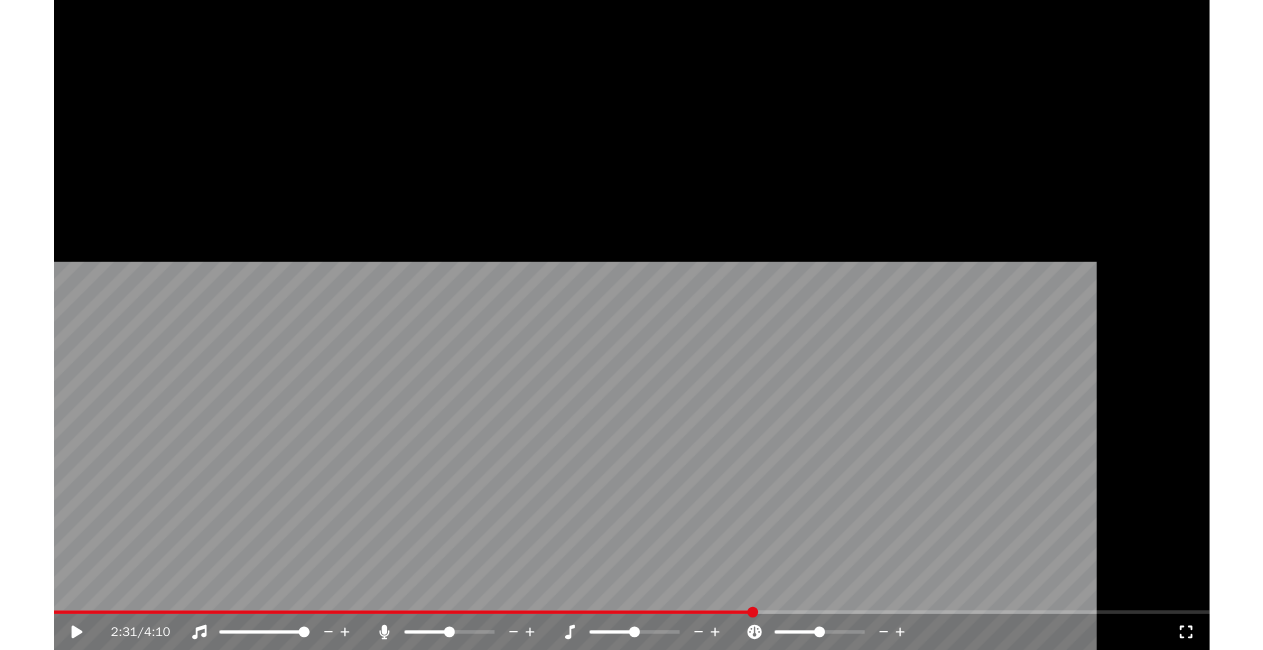scroll, scrollTop: 26507, scrollLeft: 0, axis: vertical 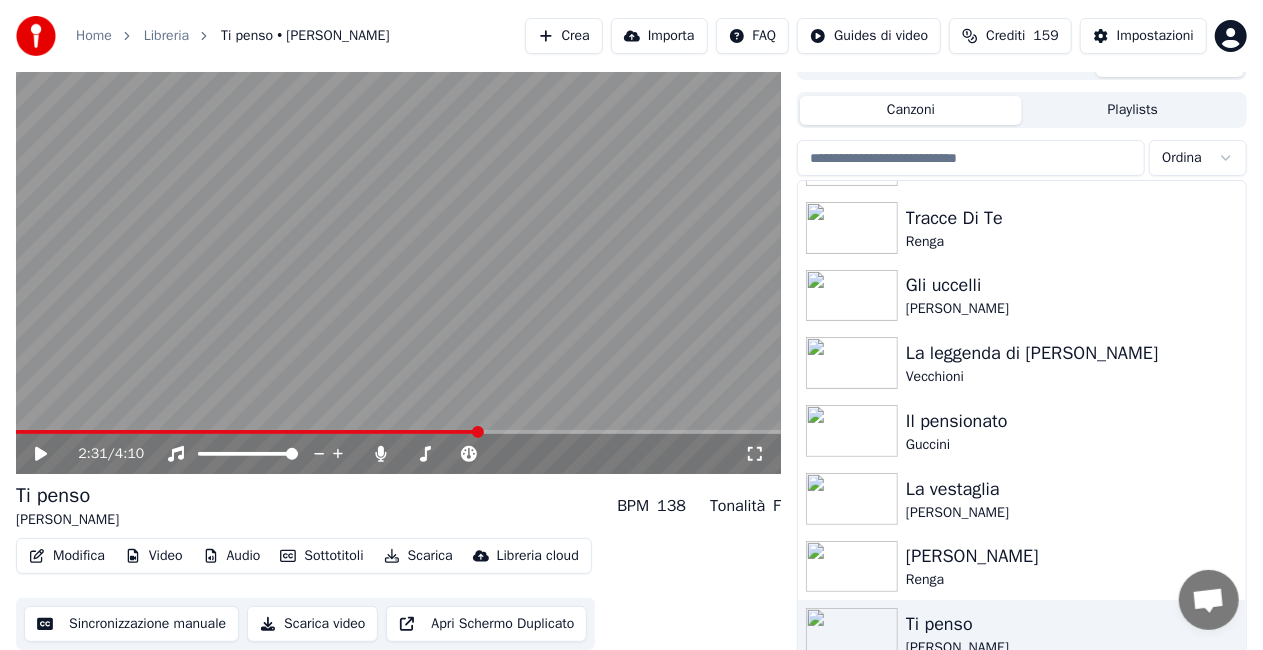 click on "Canzoni Playlists Ordina Only You, And You Alone The Platters Tracce Di Te Renga Gli uccelli [PERSON_NAME] La leggenda di [PERSON_NAME] Il pensionato [PERSON_NAME] La vestaglia [PERSON_NAME] [PERSON_NAME] Ti penso [PERSON_NAME]" at bounding box center (1022, 380) 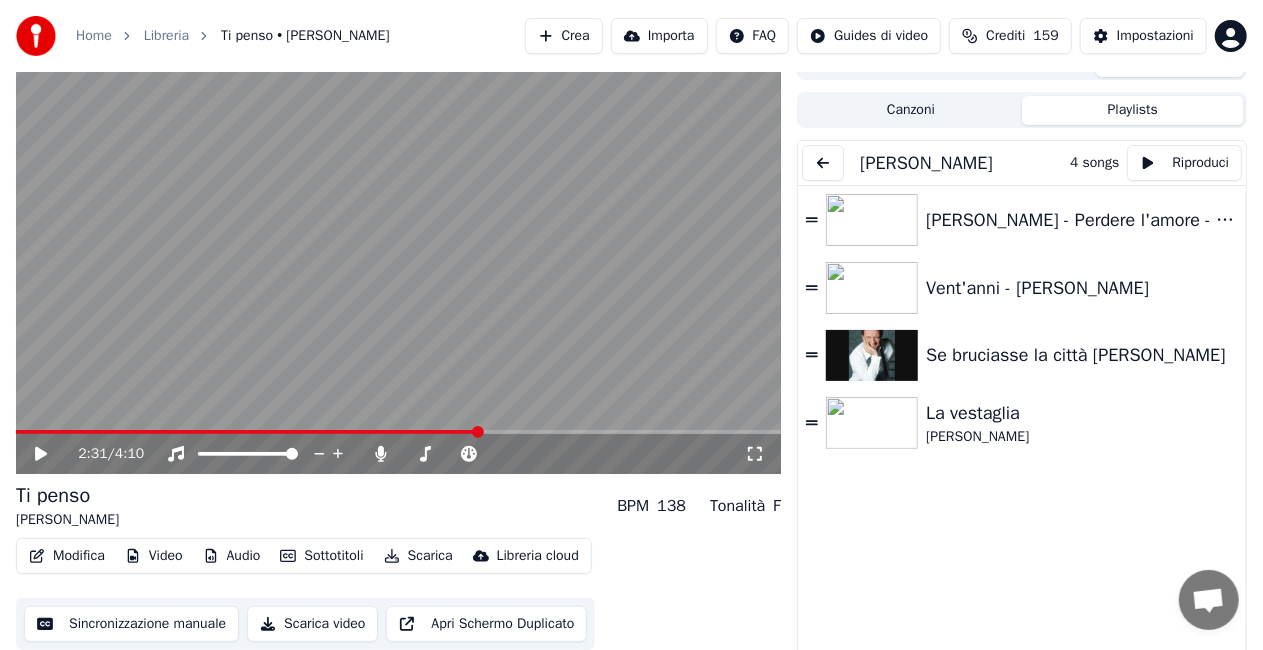 click on "Playlists" at bounding box center [1133, 110] 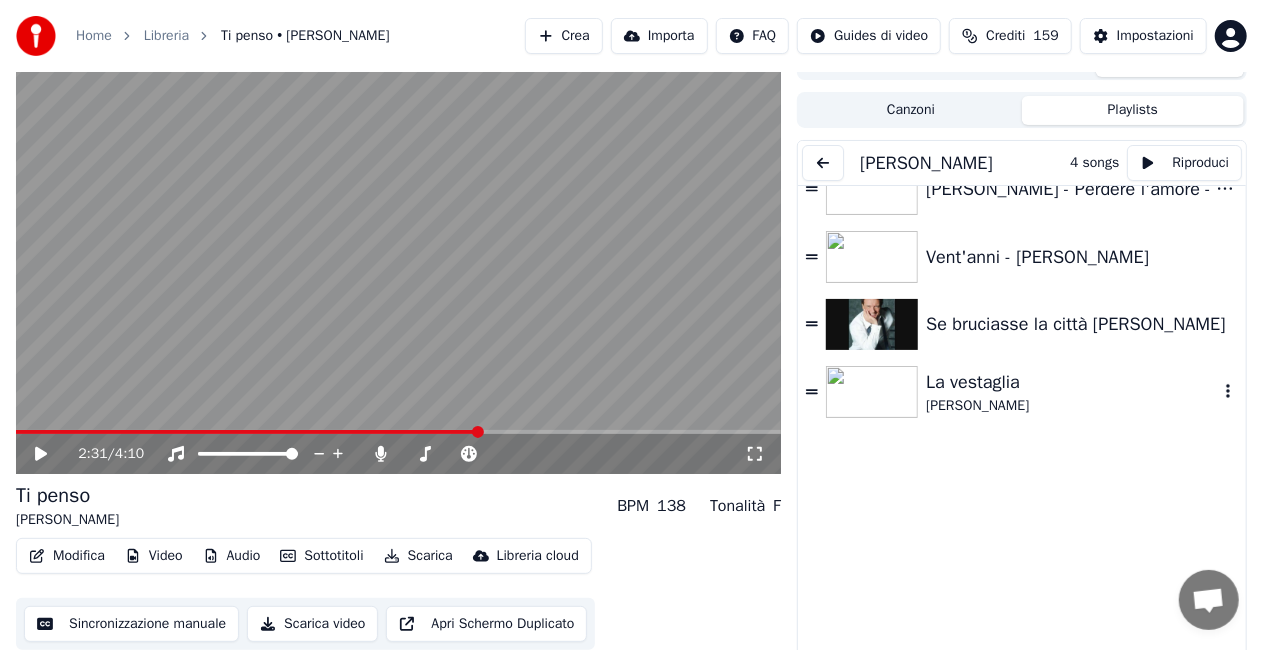 scroll, scrollTop: 48, scrollLeft: 0, axis: vertical 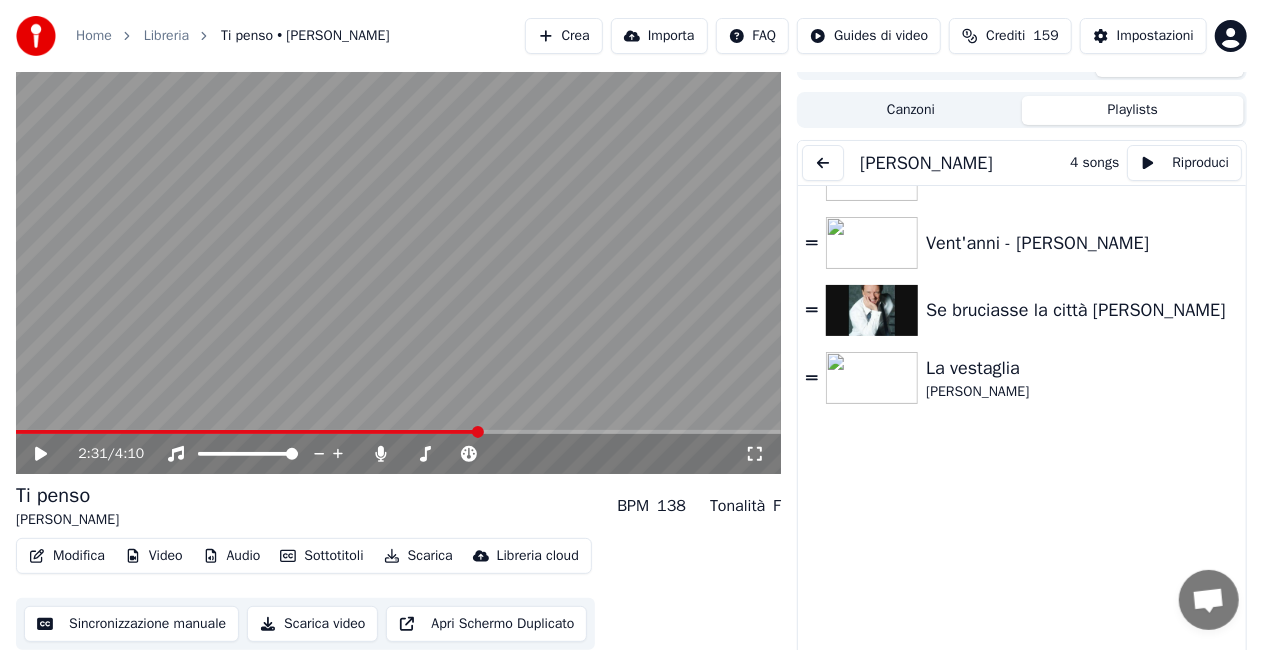click at bounding box center [823, 163] 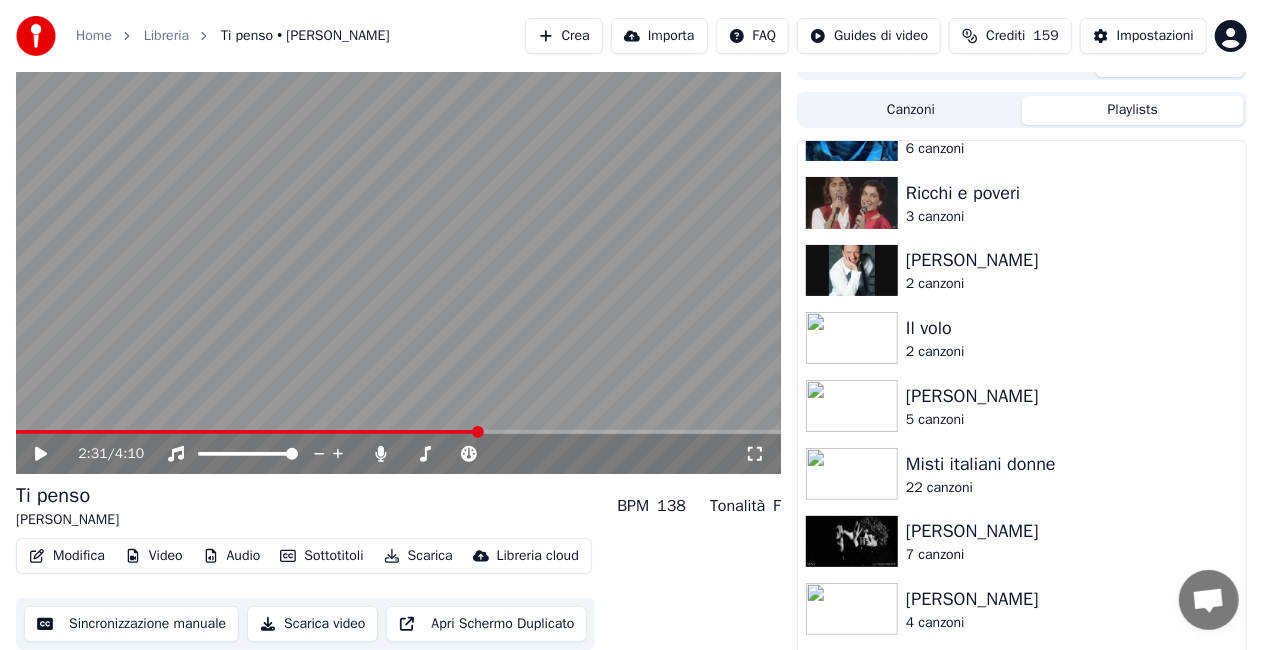scroll, scrollTop: 2191, scrollLeft: 0, axis: vertical 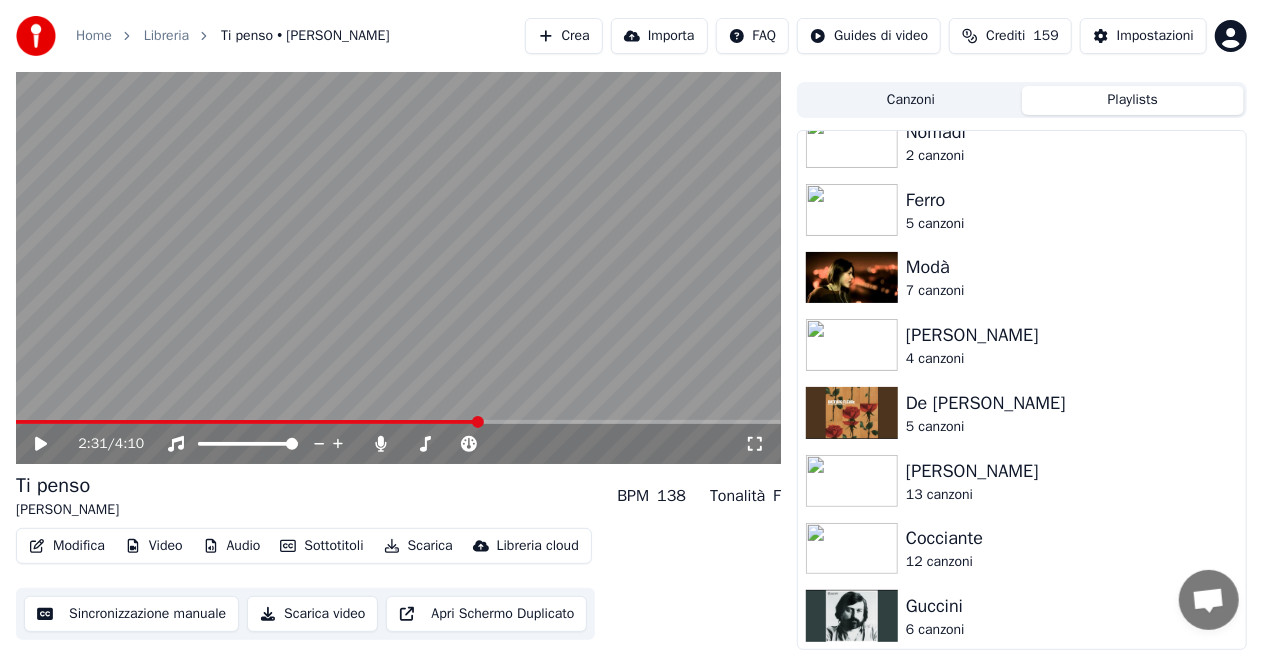 click on "6 canzoni" at bounding box center (1062, 630) 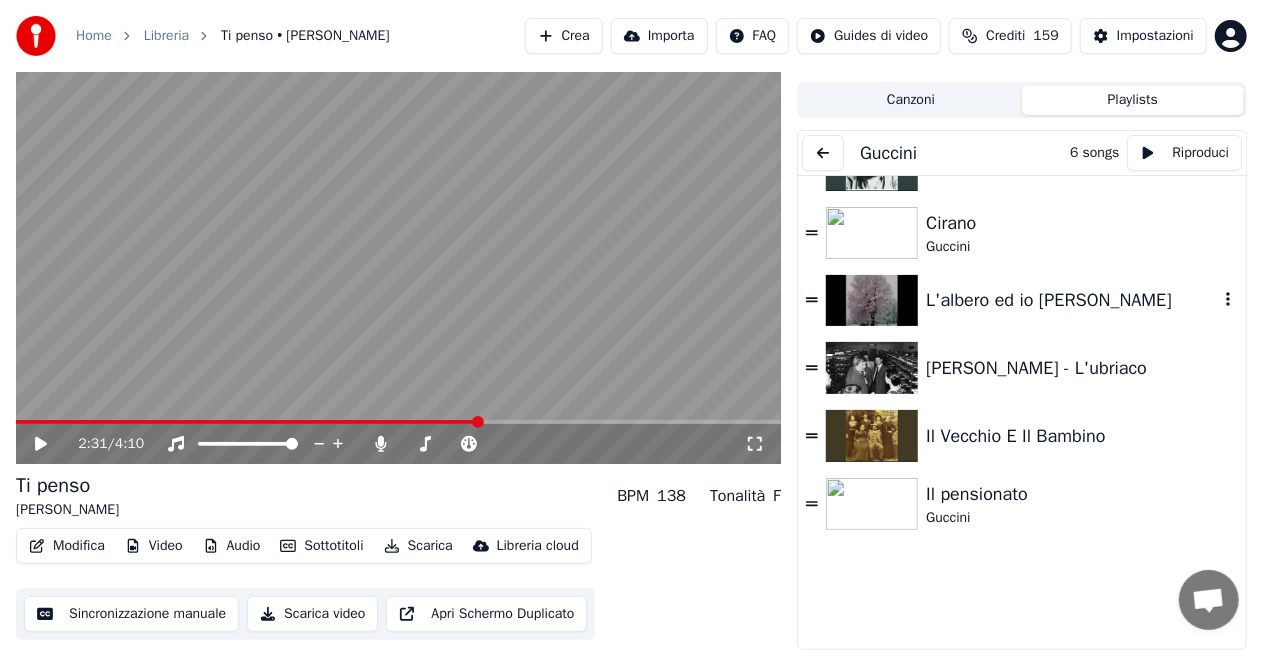 click on "L'albero ed io [PERSON_NAME]" at bounding box center [1072, 300] 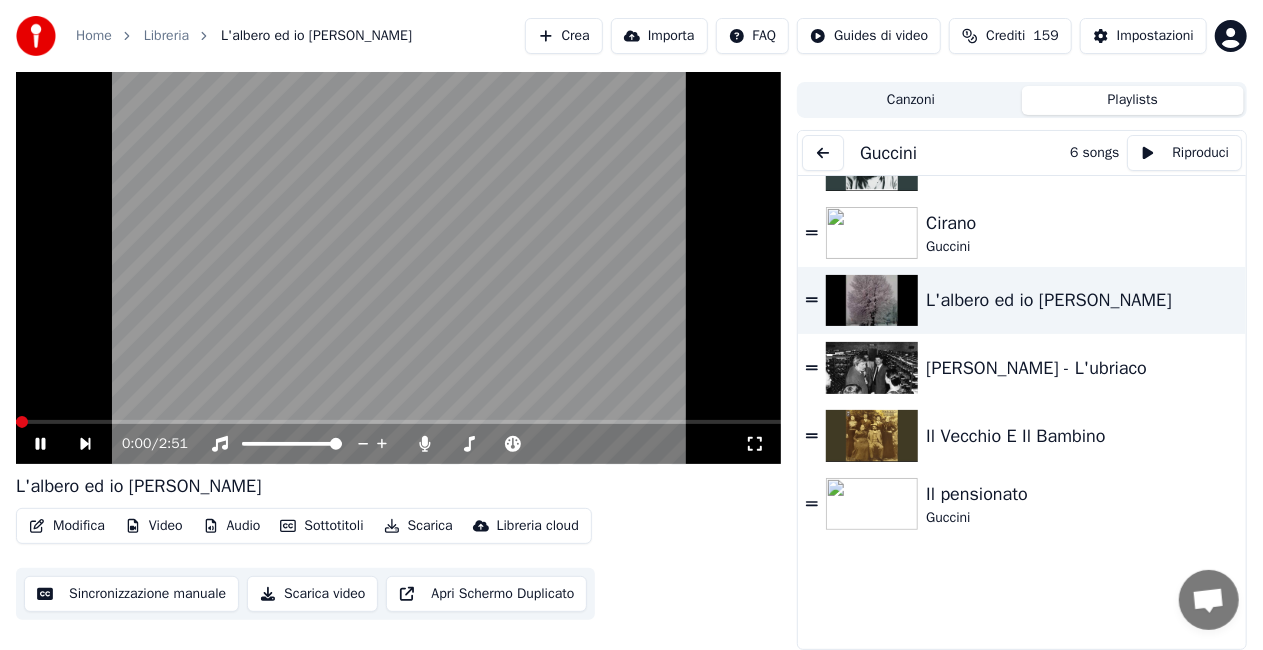 drag, startPoint x: 748, startPoint y: 441, endPoint x: 749, endPoint y: 464, distance: 23.021729 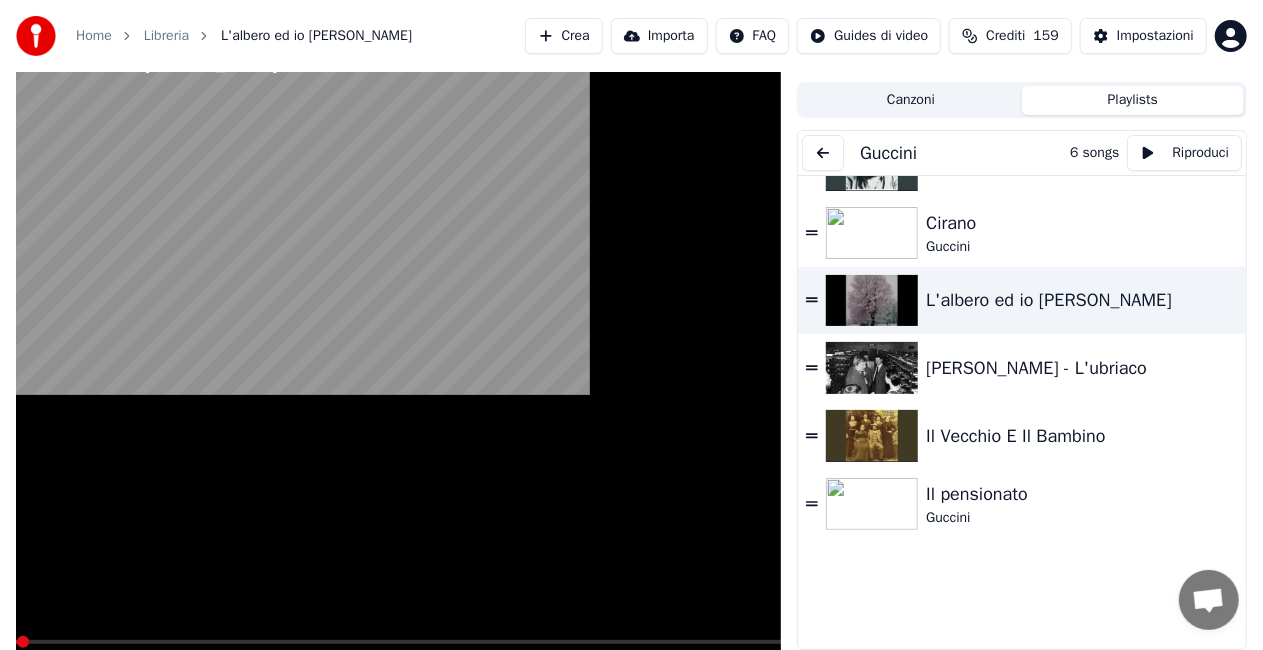 scroll, scrollTop: 24, scrollLeft: 0, axis: vertical 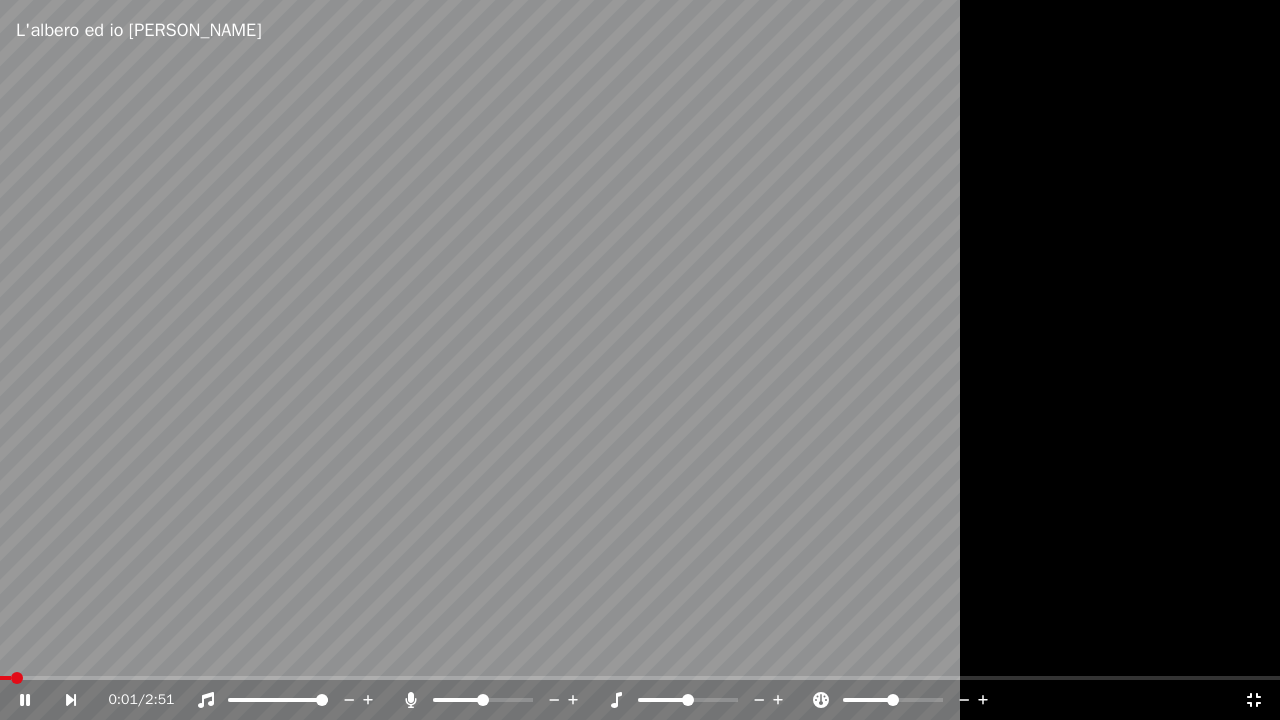 click on "0:01  /  2:51" at bounding box center (640, 700) 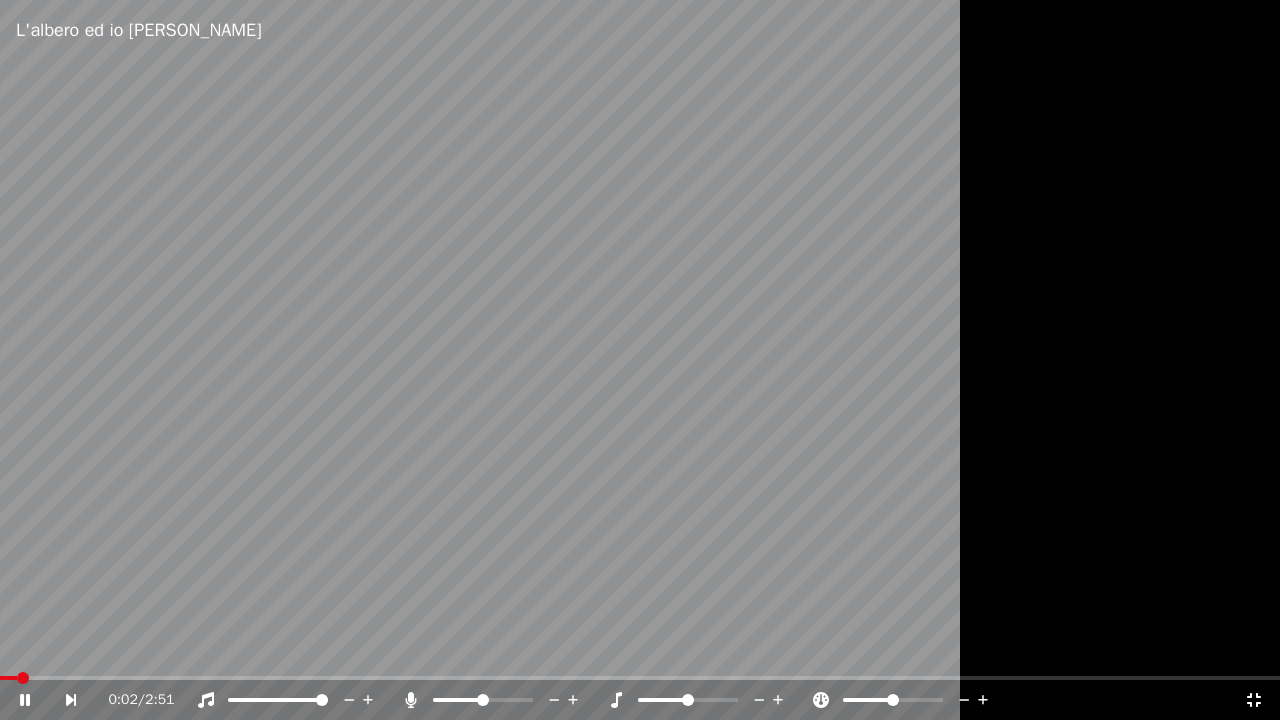 click at bounding box center (640, 678) 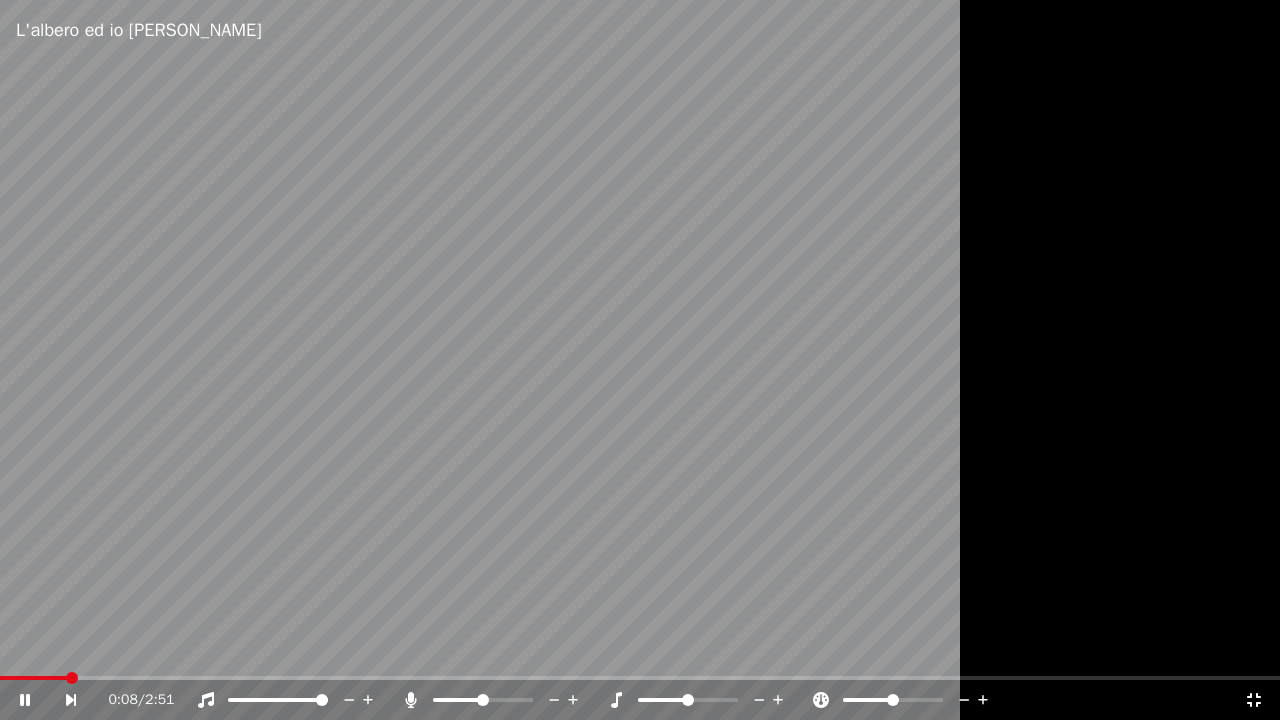 click on "0:08  /  2:51" at bounding box center (640, 700) 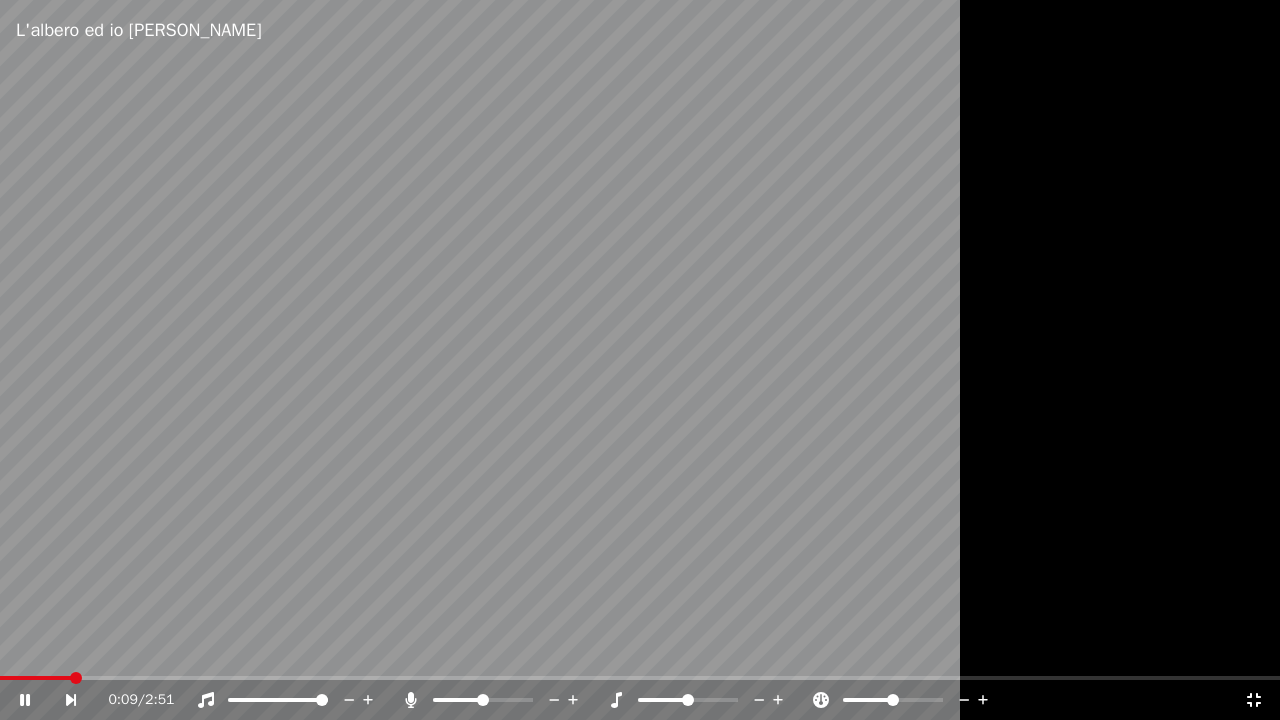 click at bounding box center [640, 678] 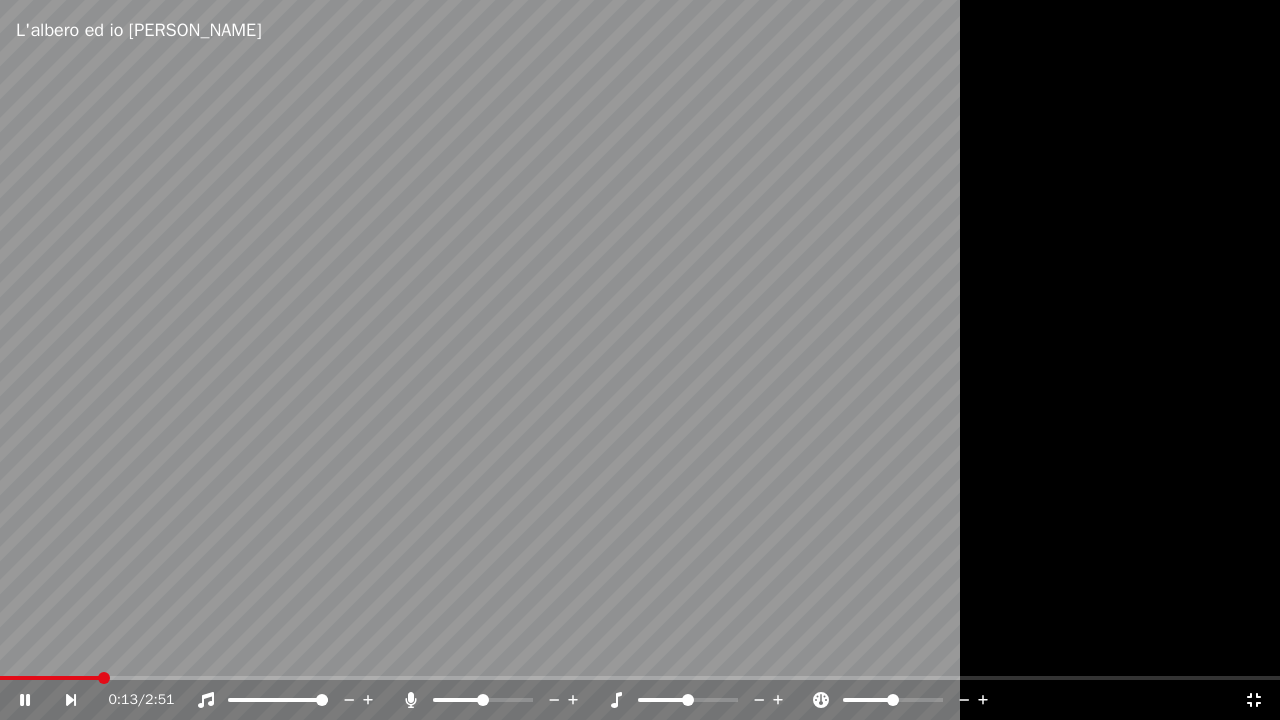 click 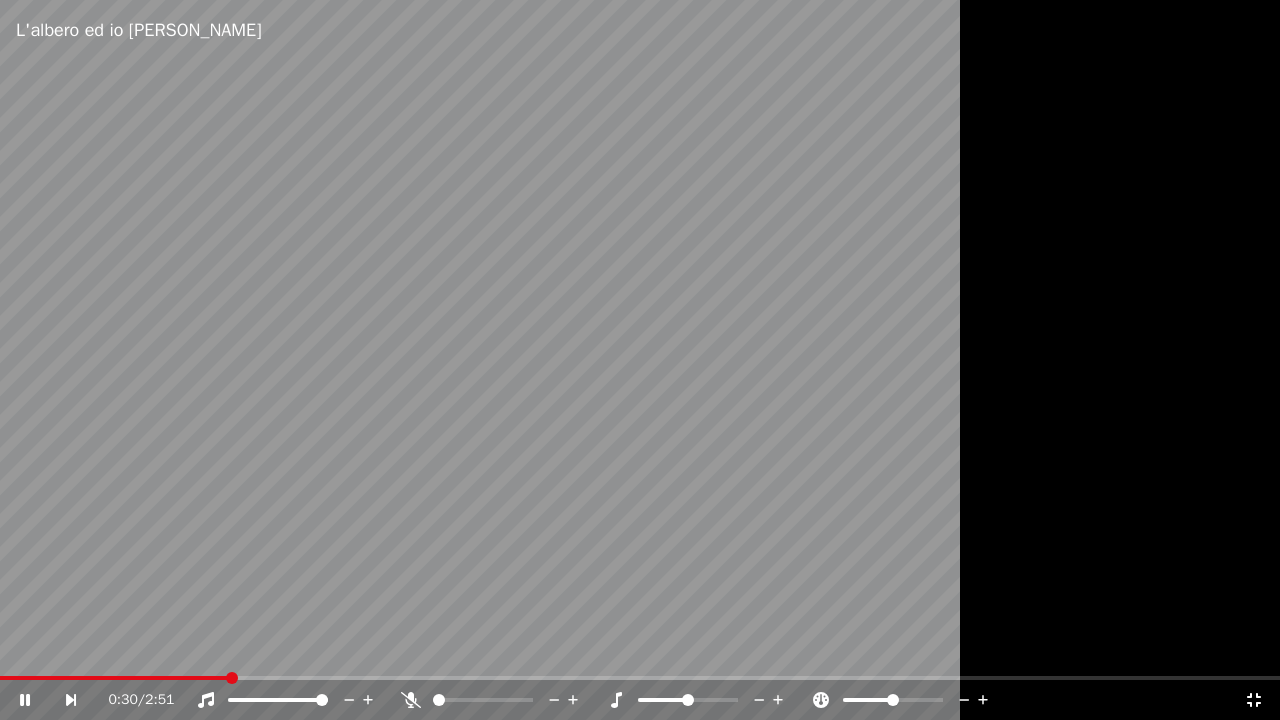 drag, startPoint x: 122, startPoint y: 349, endPoint x: 140, endPoint y: 344, distance: 18.681541 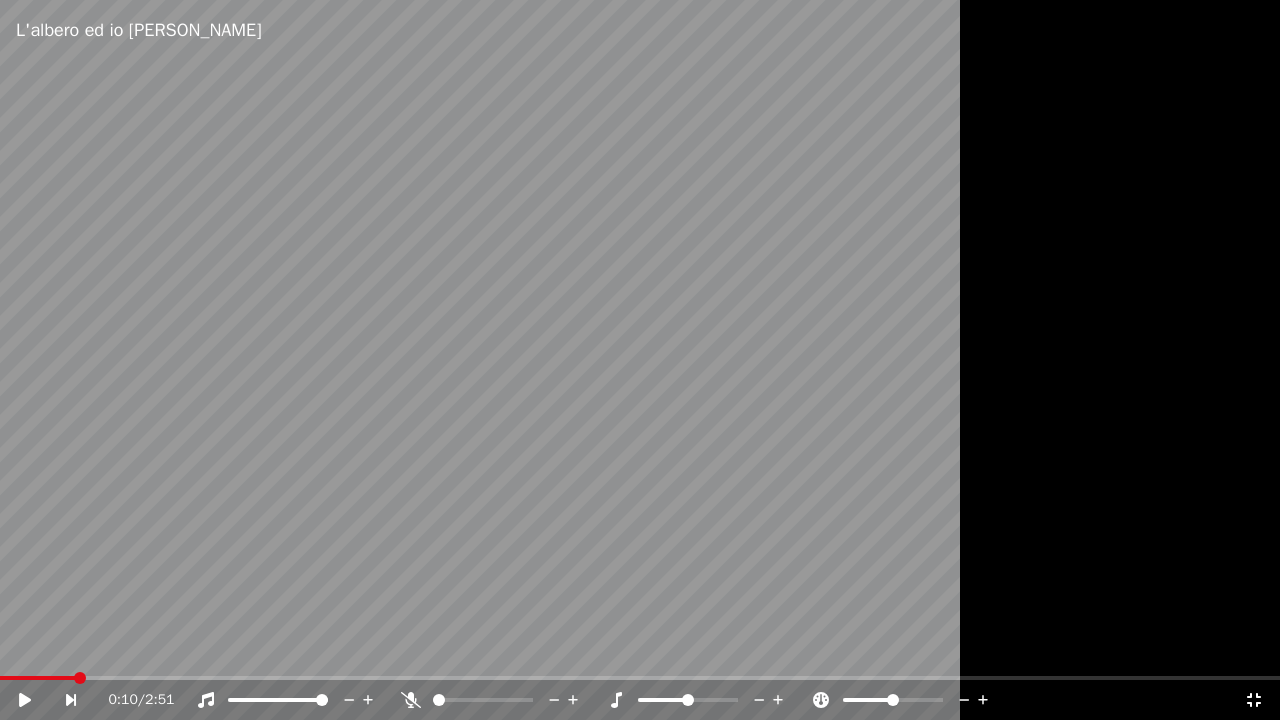 click at bounding box center [37, 678] 